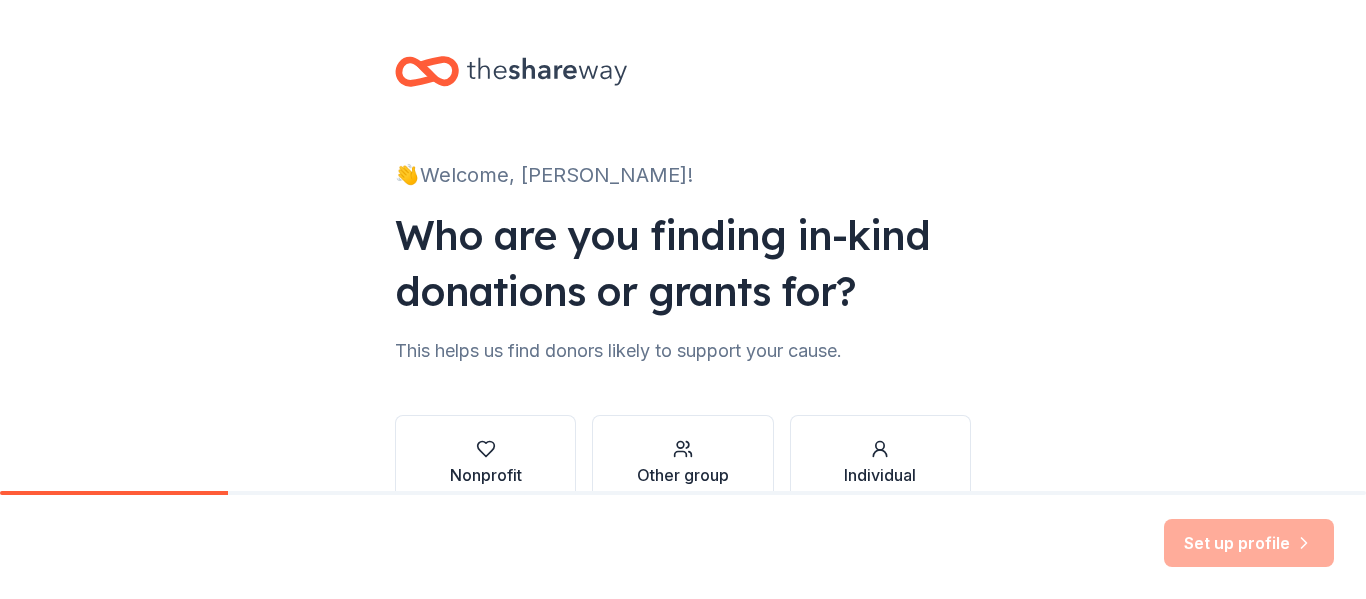 scroll, scrollTop: 0, scrollLeft: 0, axis: both 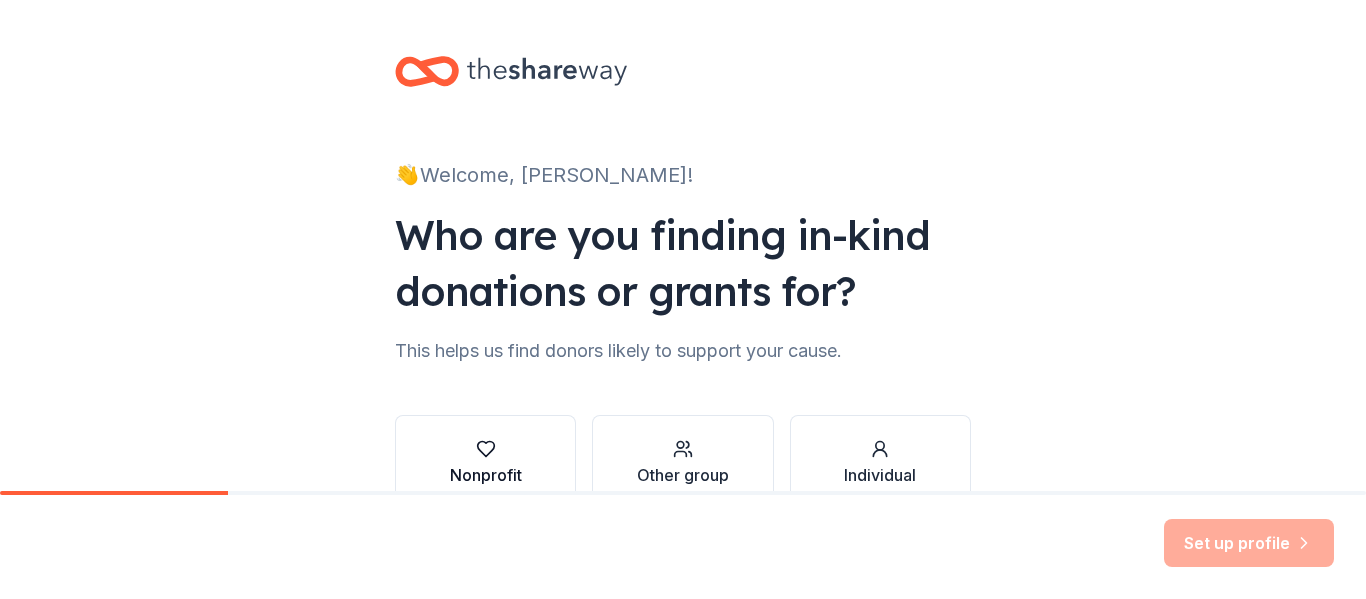 click 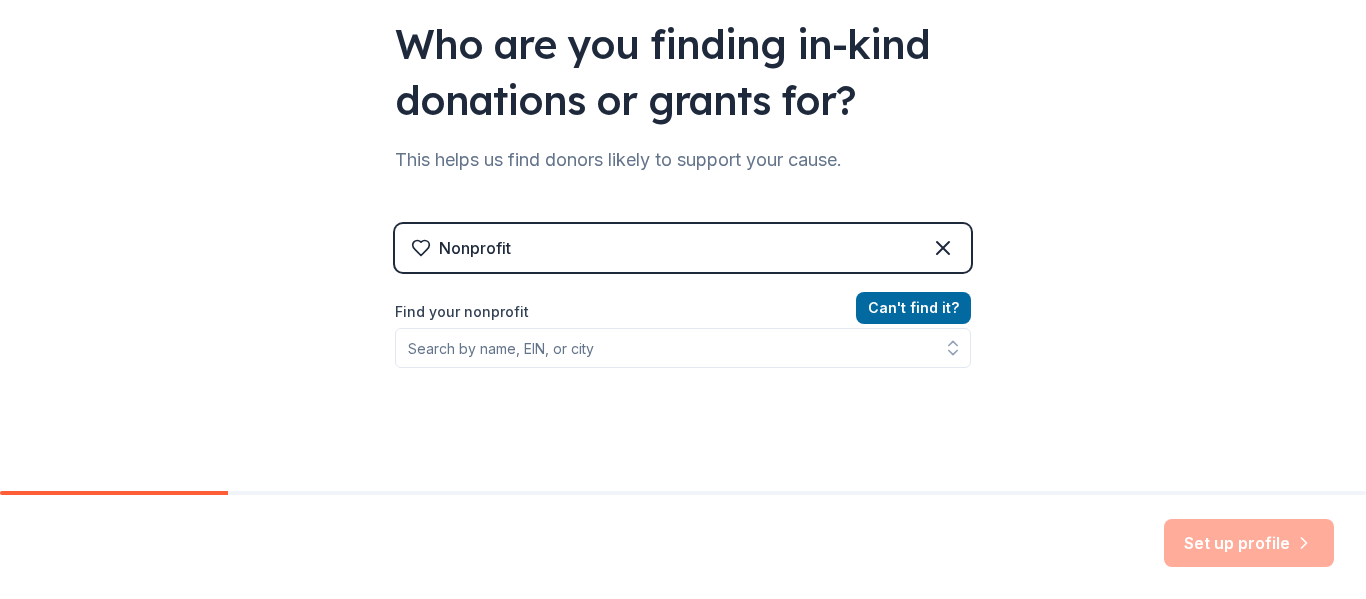 scroll, scrollTop: 199, scrollLeft: 0, axis: vertical 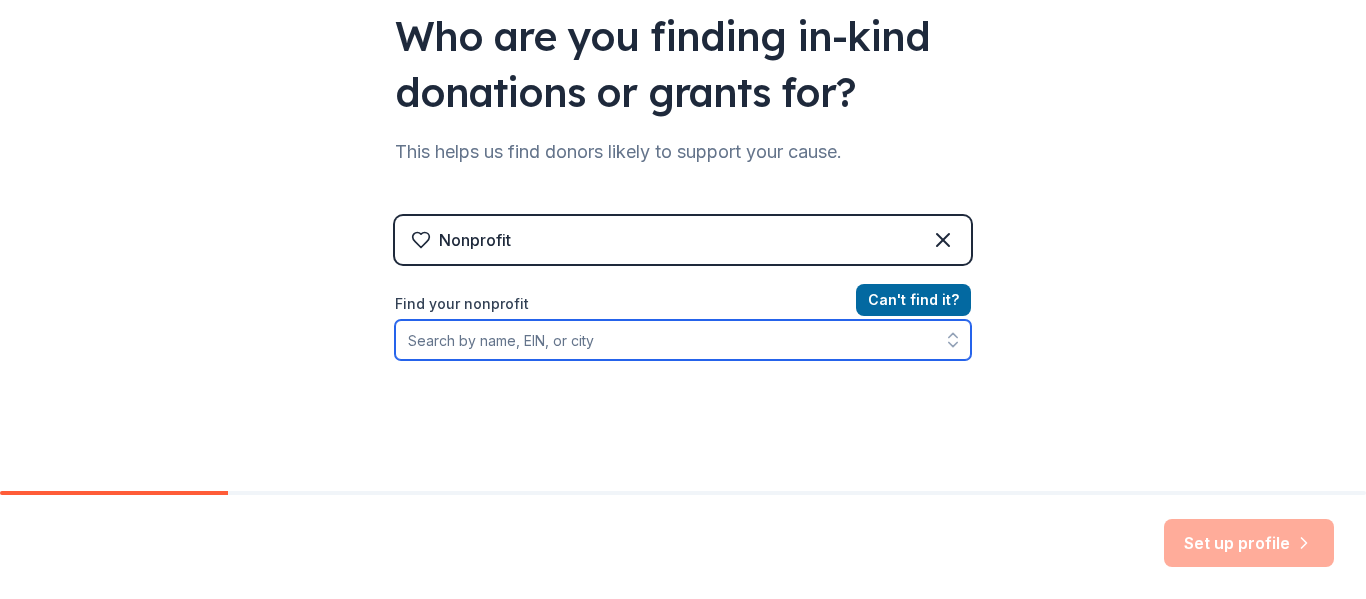 click on "Find your nonprofit" at bounding box center [683, 340] 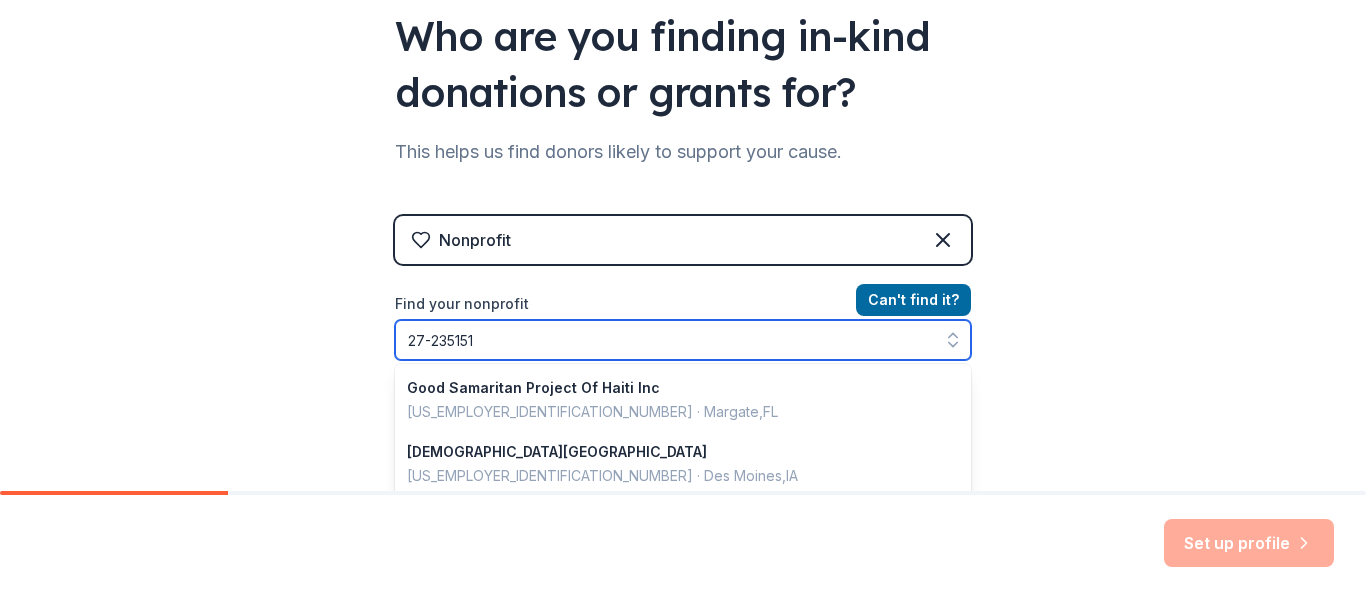 type on "[US_EMPLOYER_IDENTIFICATION_NUMBER]" 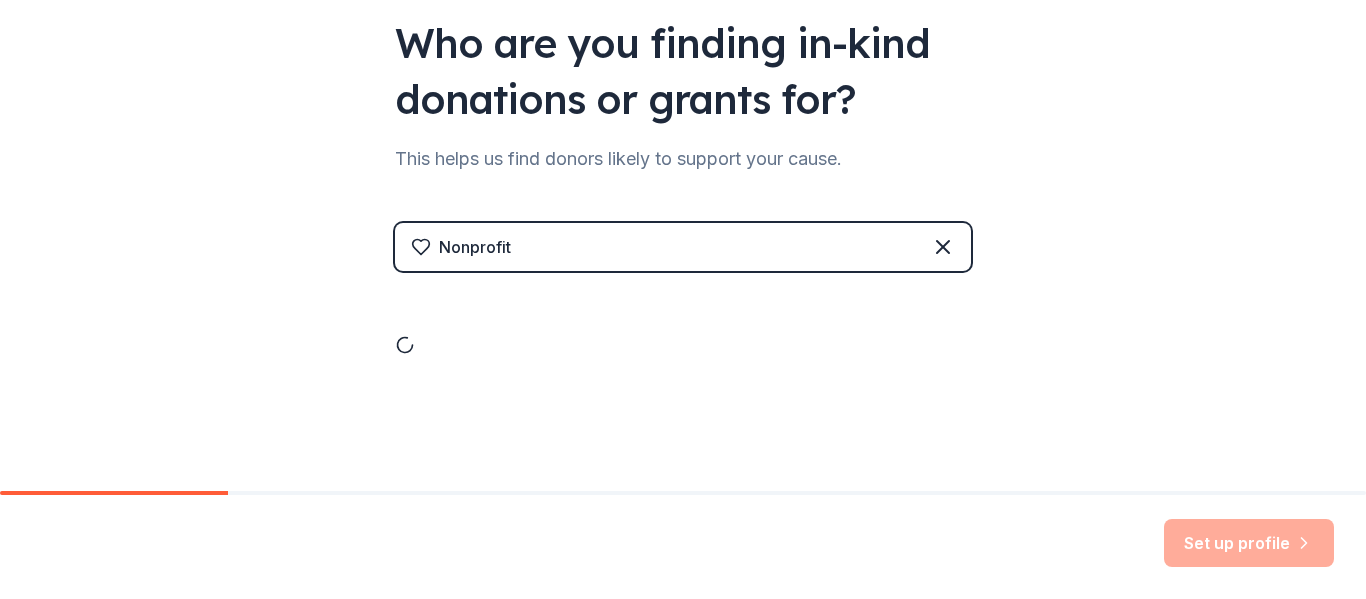scroll, scrollTop: 199, scrollLeft: 0, axis: vertical 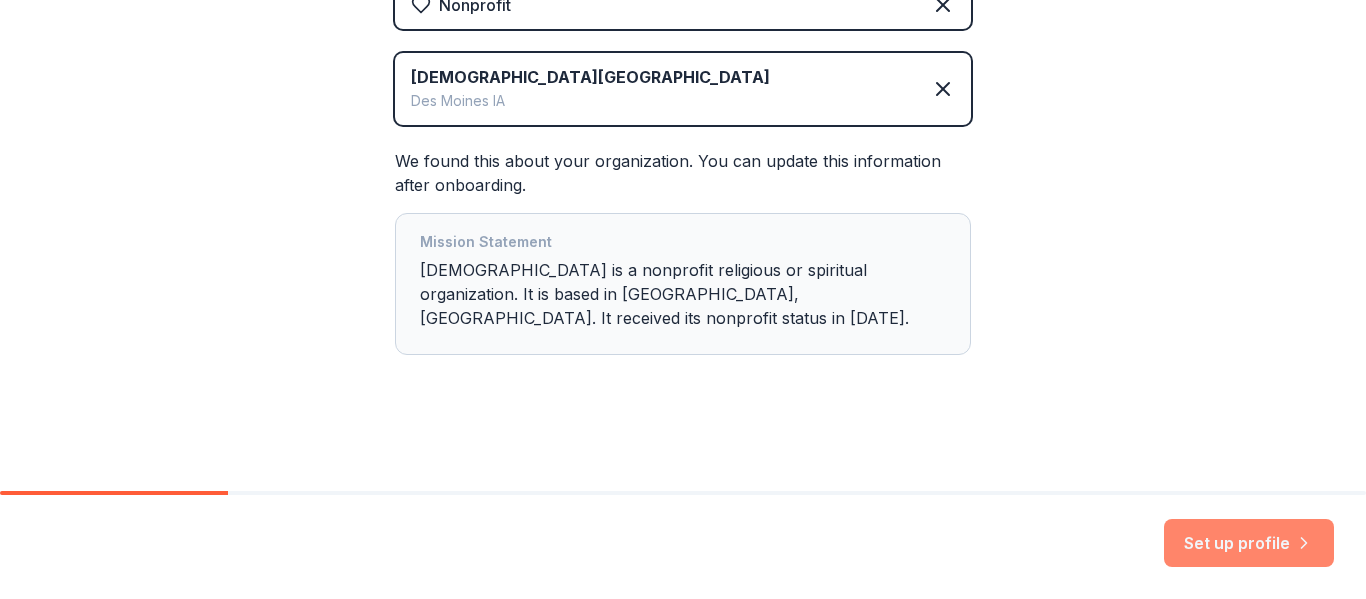 click on "Set up profile" at bounding box center (1249, 543) 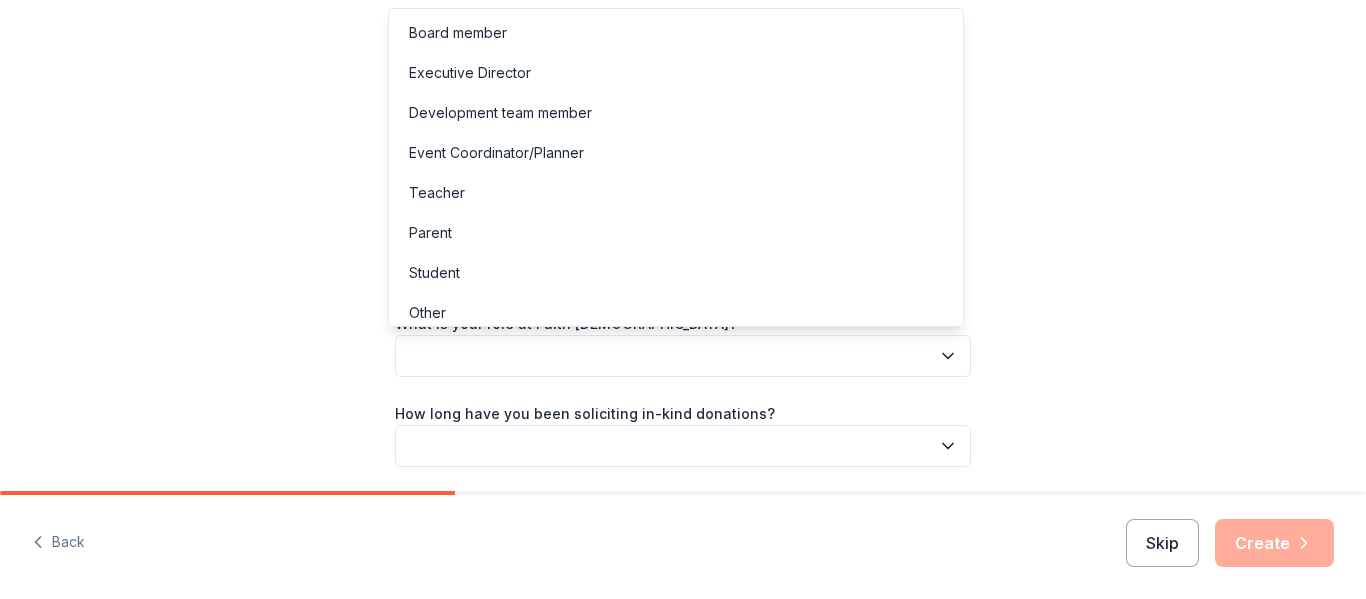click 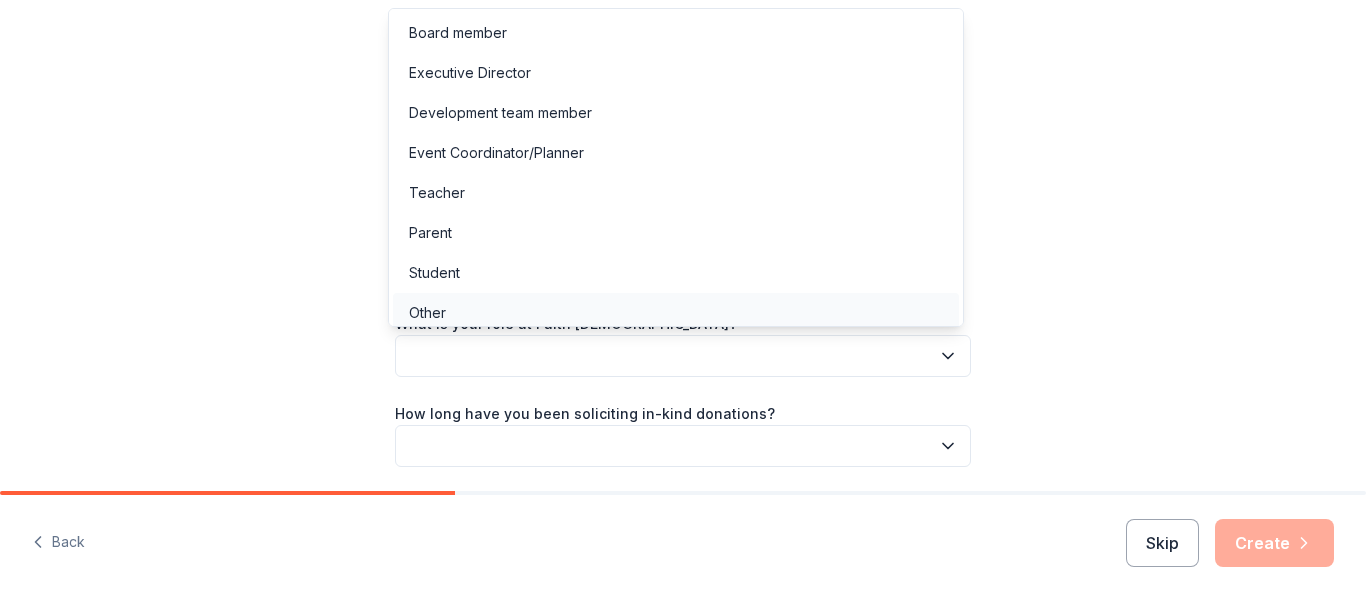 scroll, scrollTop: 7, scrollLeft: 0, axis: vertical 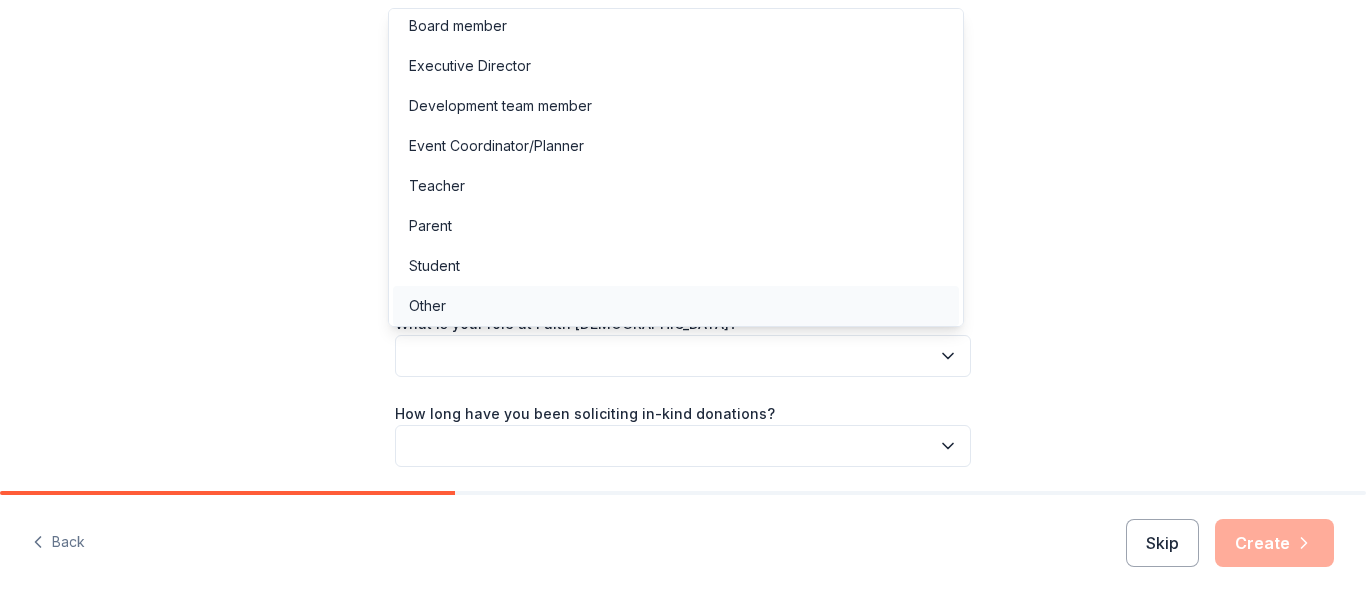 click on "Other" at bounding box center (676, 306) 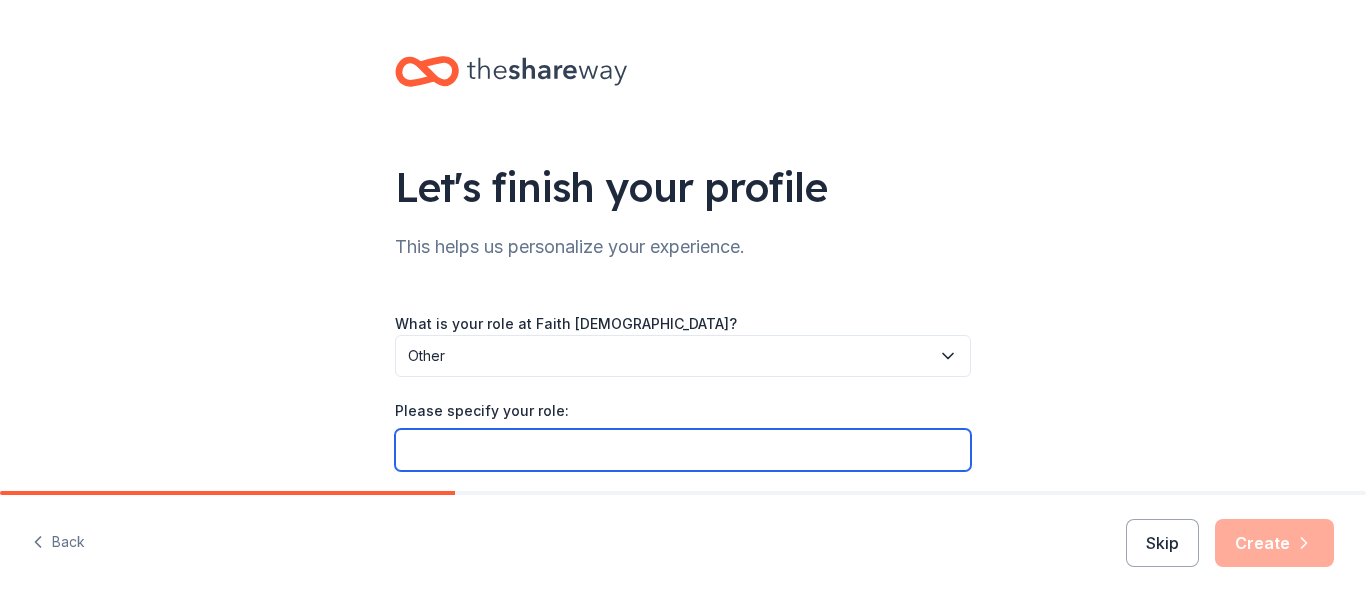 click on "Please specify your role:" at bounding box center (683, 450) 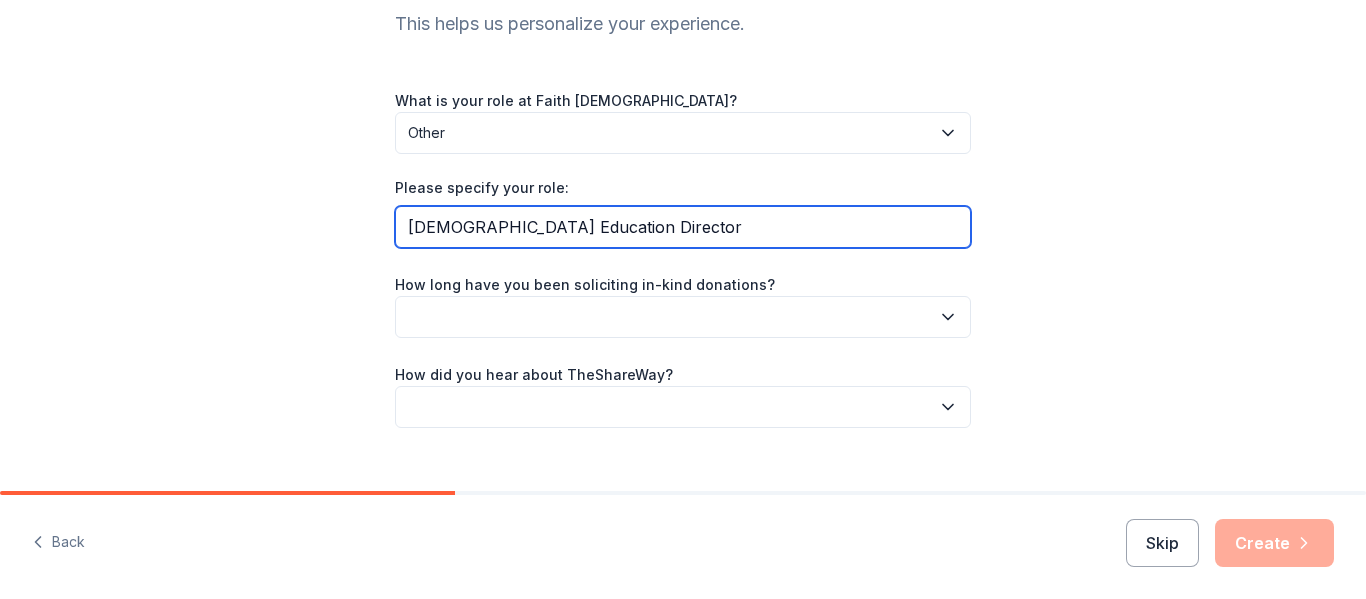 scroll, scrollTop: 225, scrollLeft: 0, axis: vertical 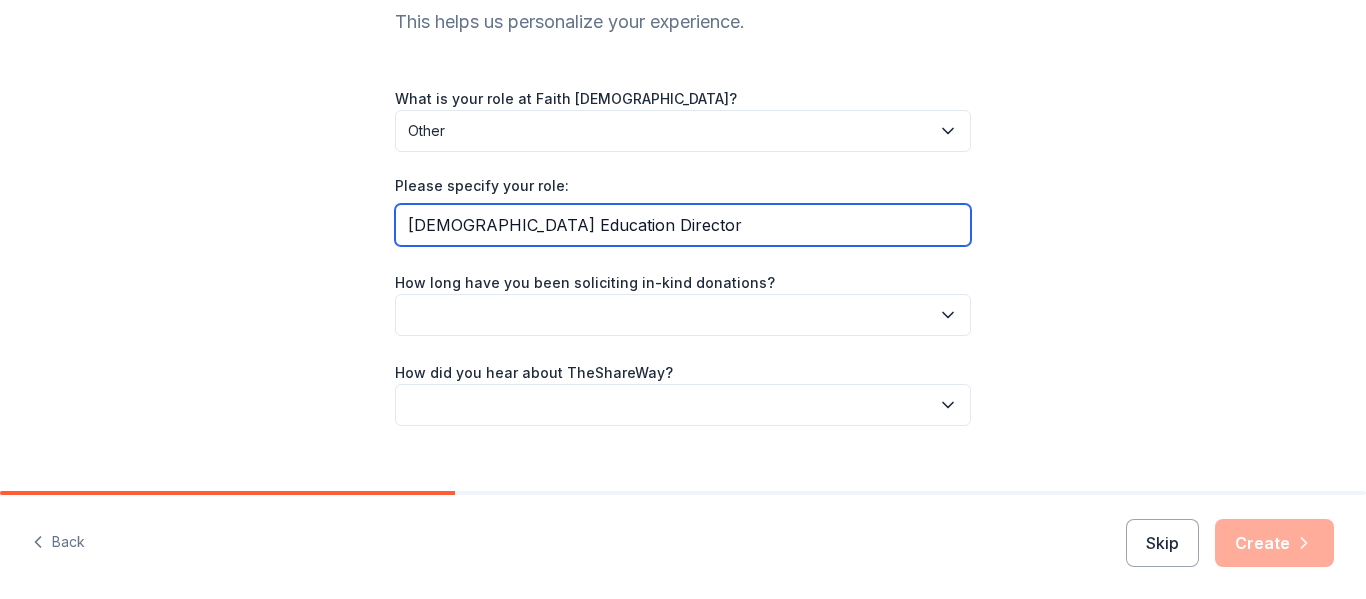 type on "[DEMOGRAPHIC_DATA] Education Director" 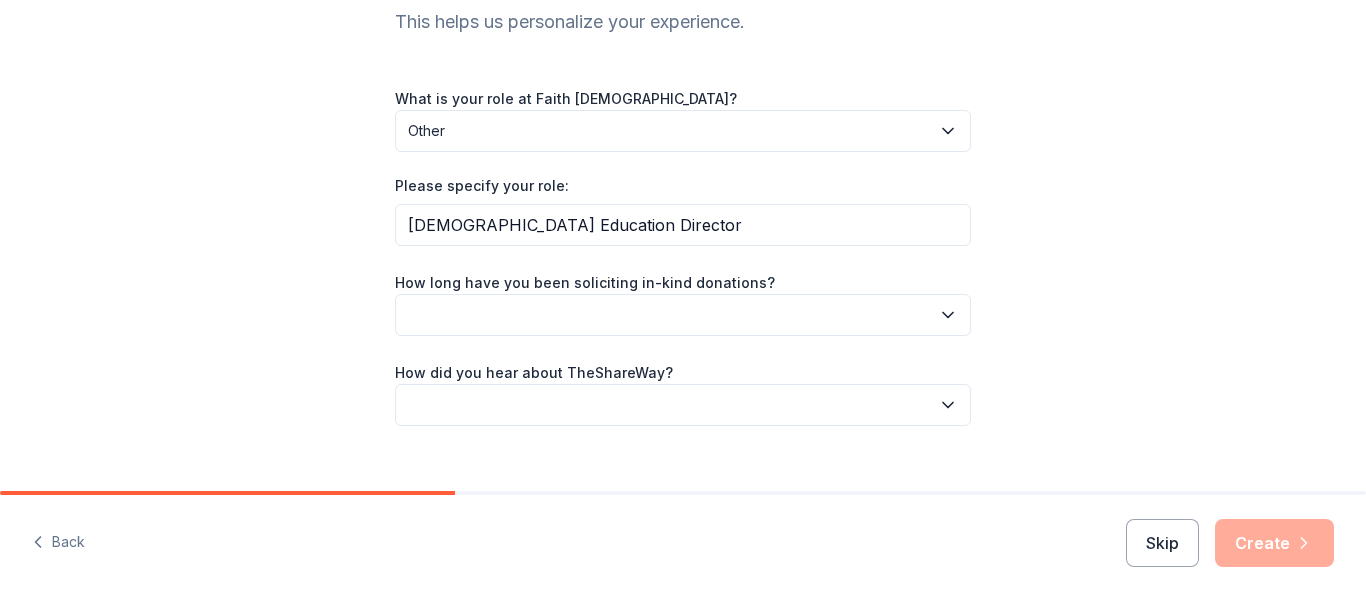 click 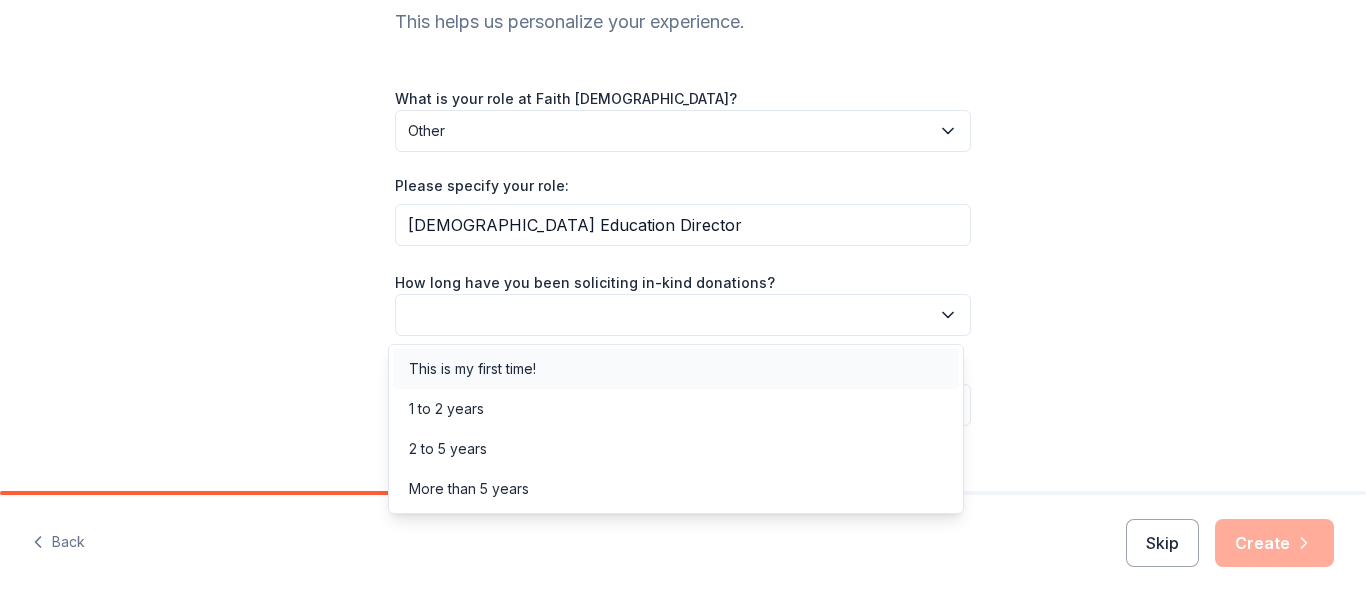 click on "This is my first time!" at bounding box center [472, 369] 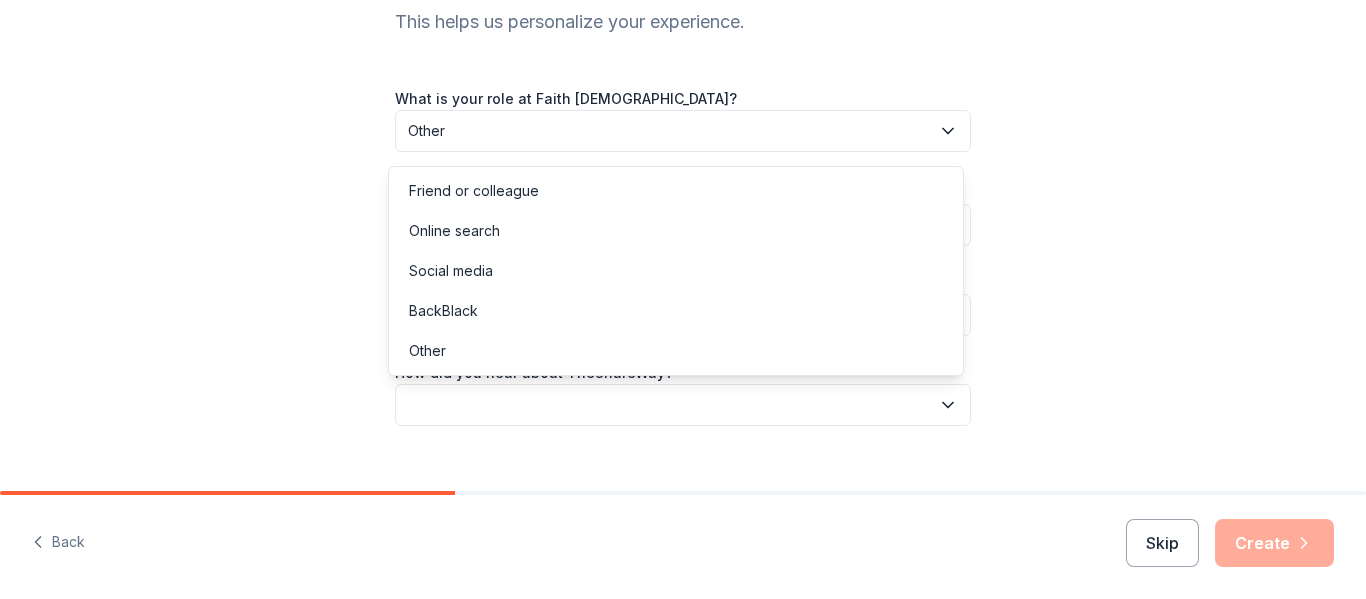 click 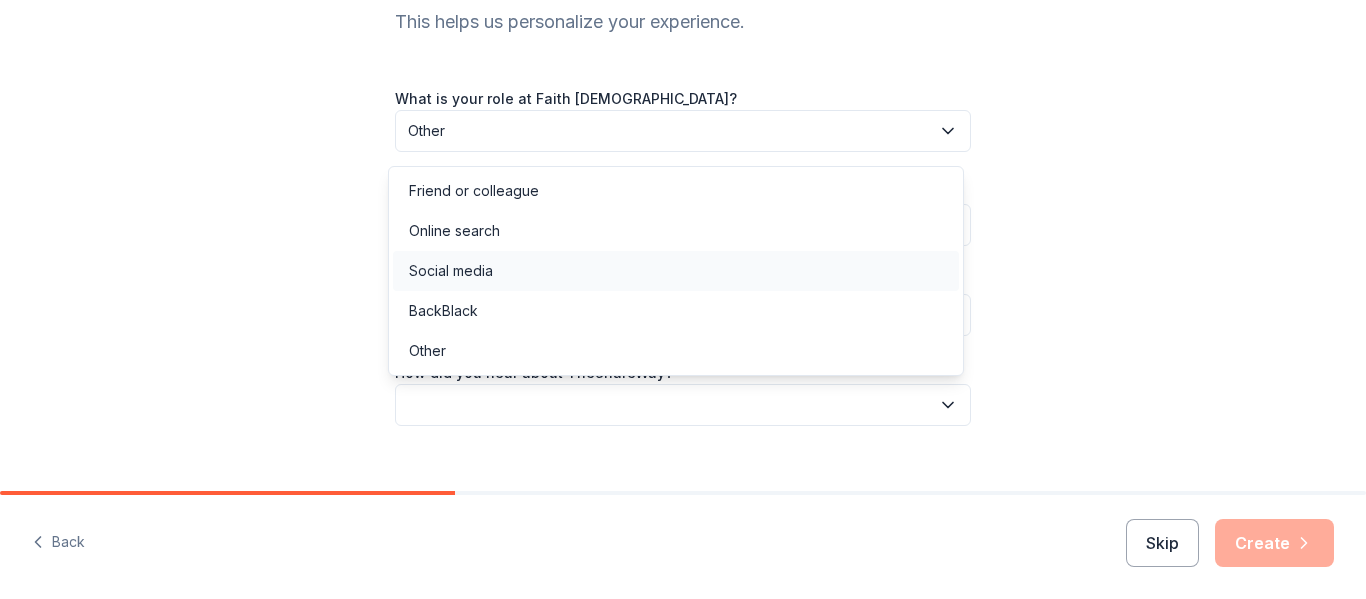 click on "Social media" at bounding box center [676, 271] 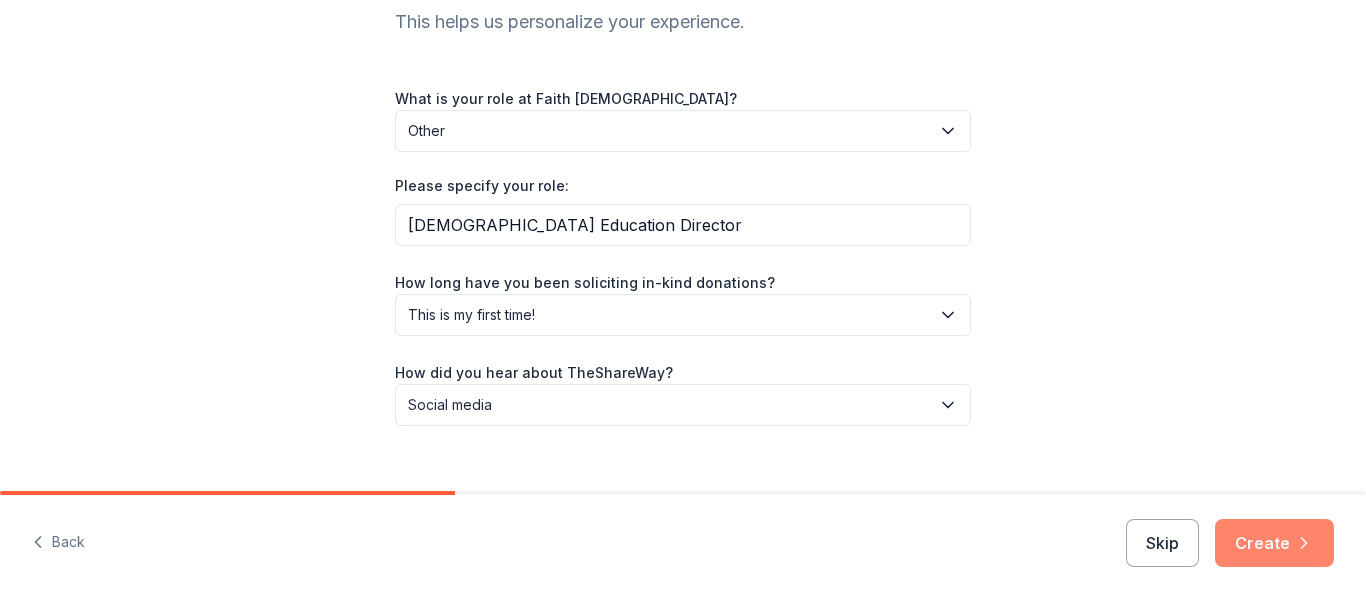 click on "Create" at bounding box center [1274, 543] 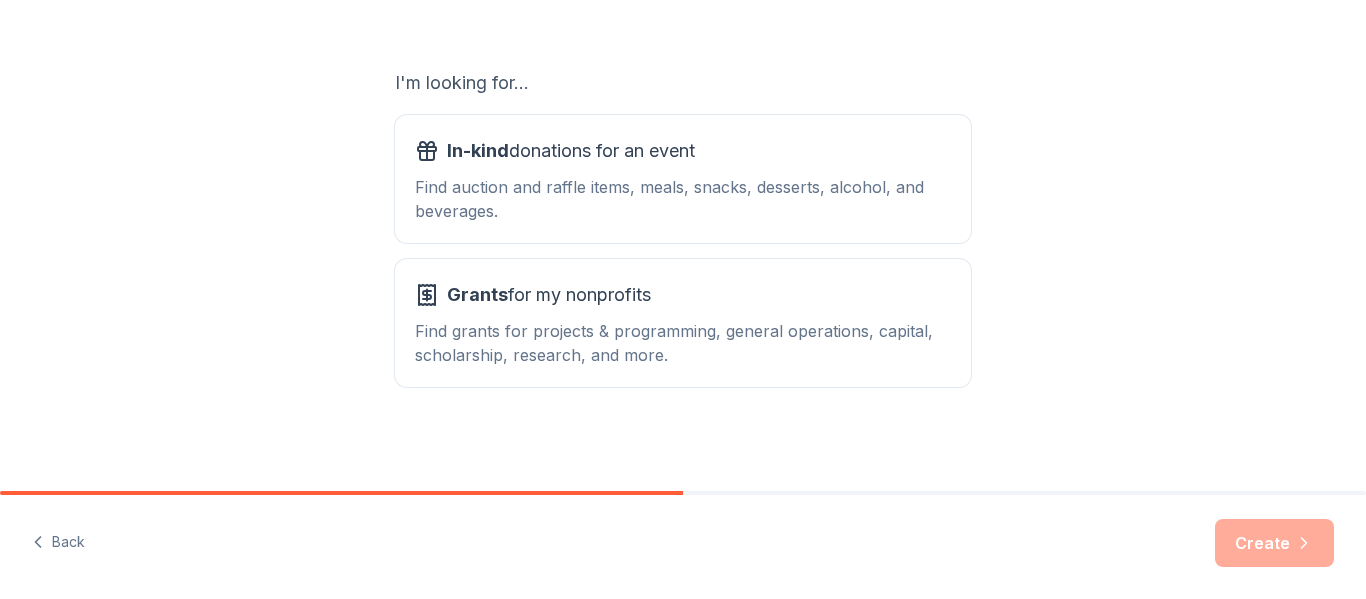 scroll, scrollTop: 316, scrollLeft: 0, axis: vertical 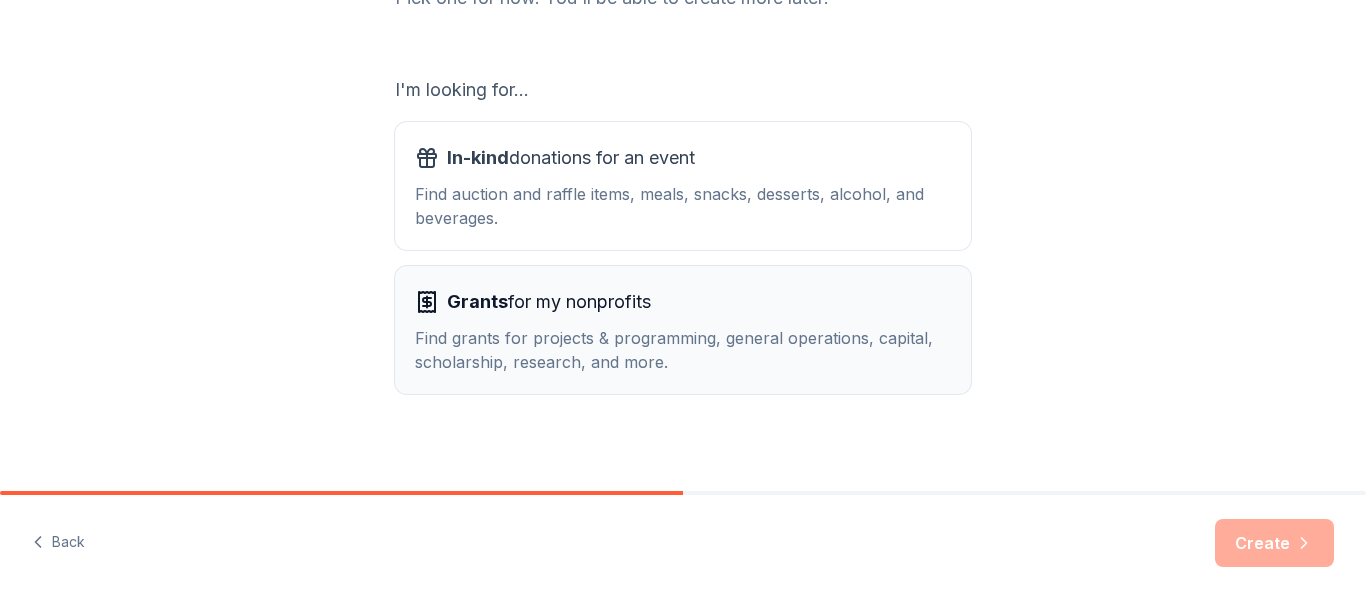 click on "Find grants for projects & programming, general operations, capital, scholarship, research, and more." at bounding box center [683, 350] 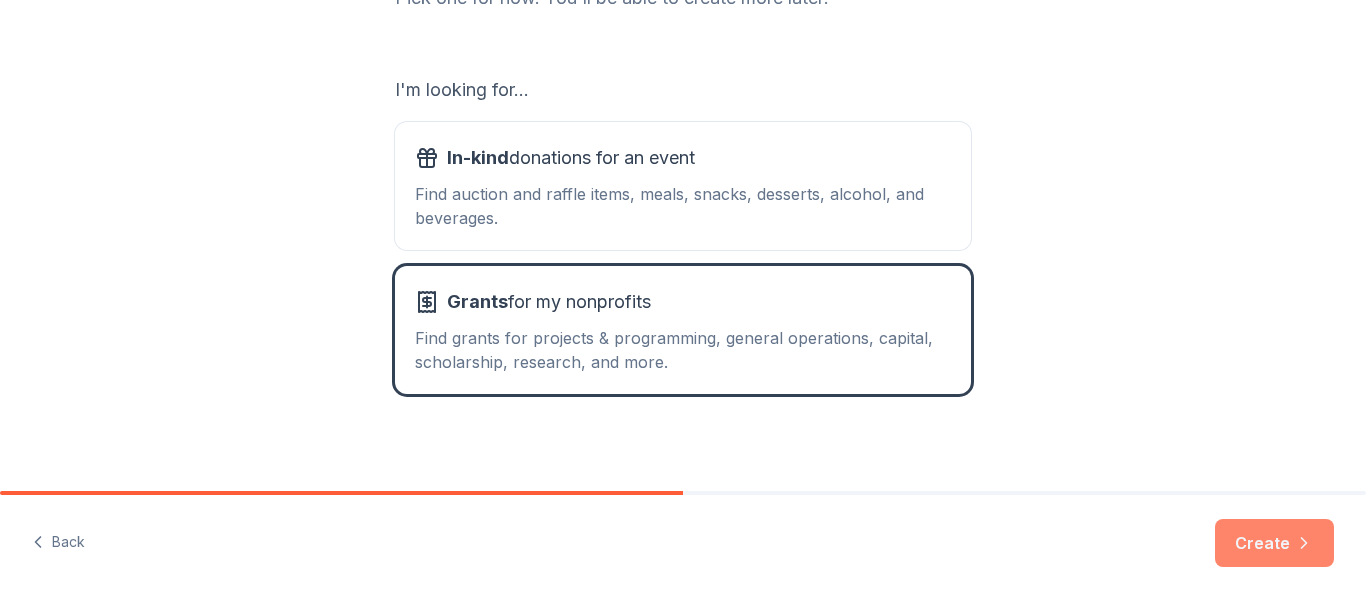 click on "Create" at bounding box center [1274, 543] 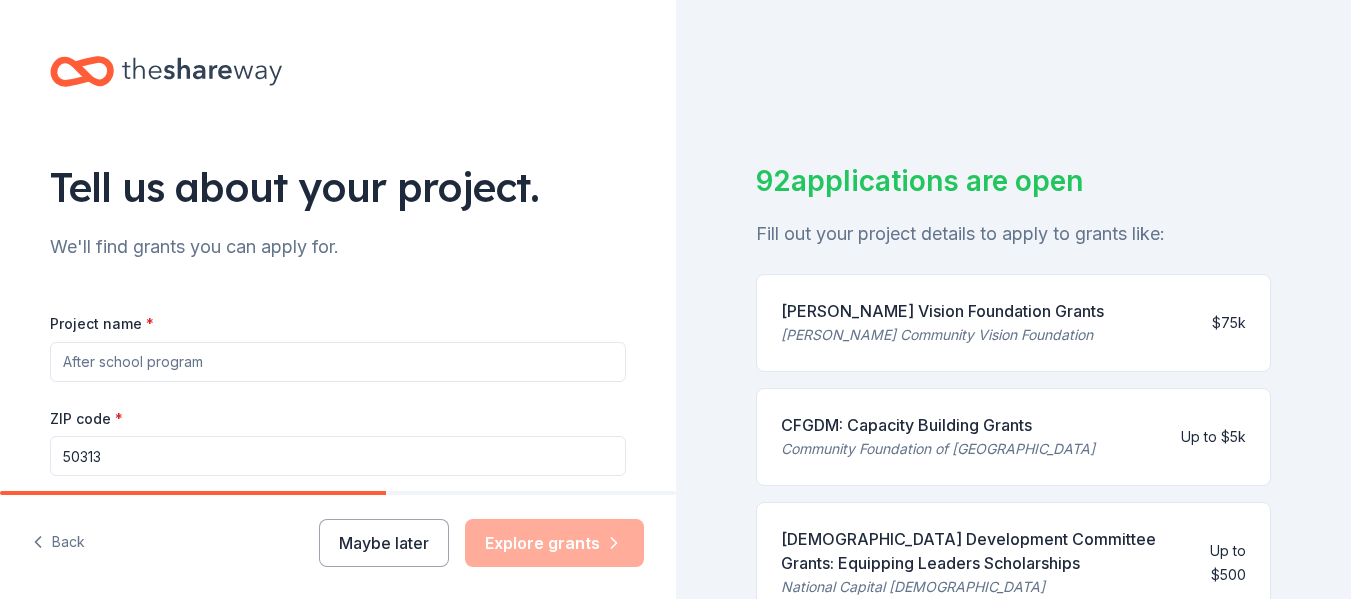 drag, startPoint x: 216, startPoint y: 358, endPoint x: 48, endPoint y: 349, distance: 168.2409 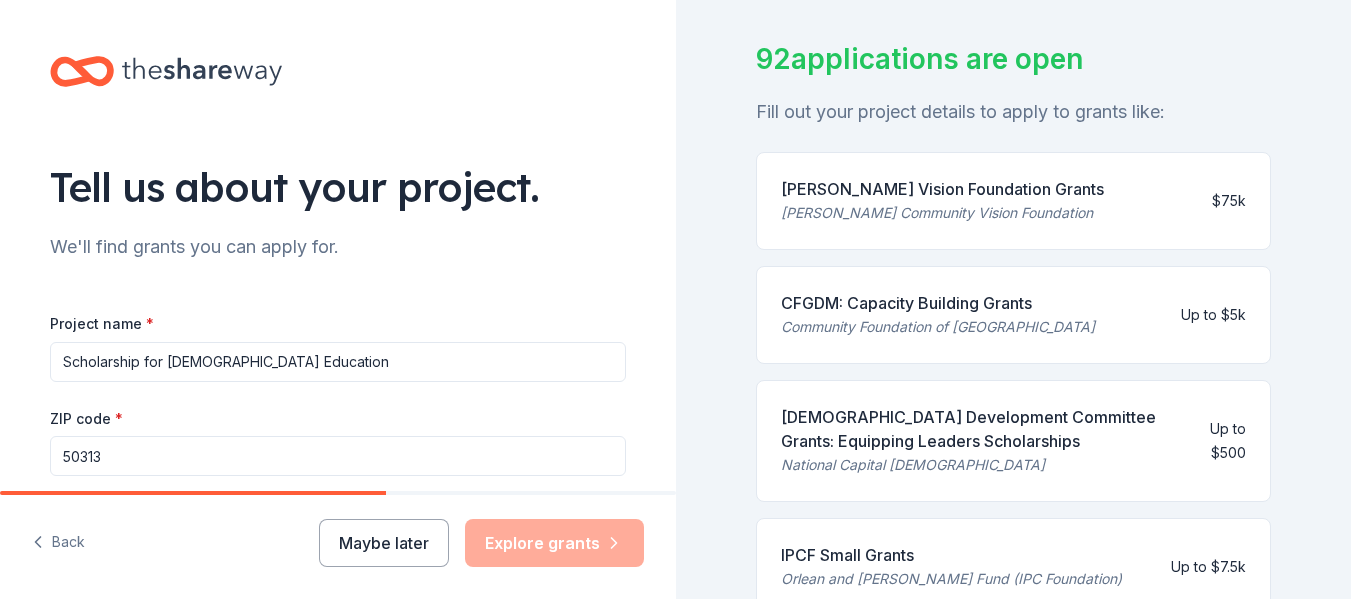 scroll, scrollTop: 128, scrollLeft: 0, axis: vertical 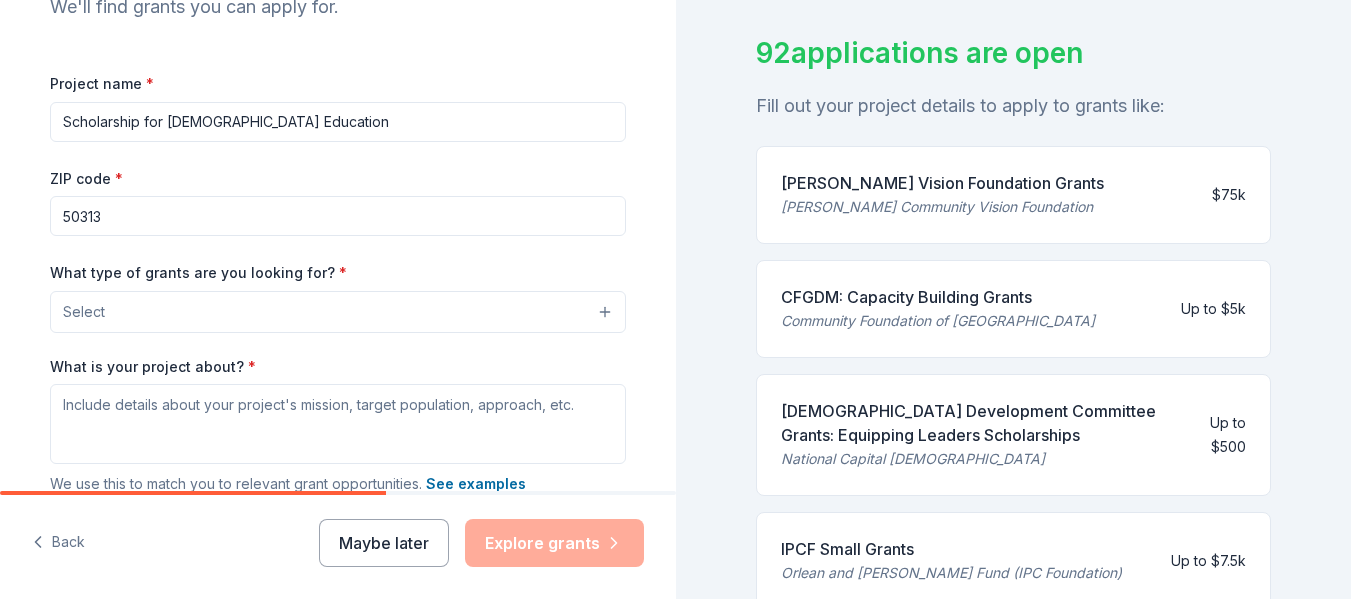 type on "Scholarship for [DEMOGRAPHIC_DATA] Education" 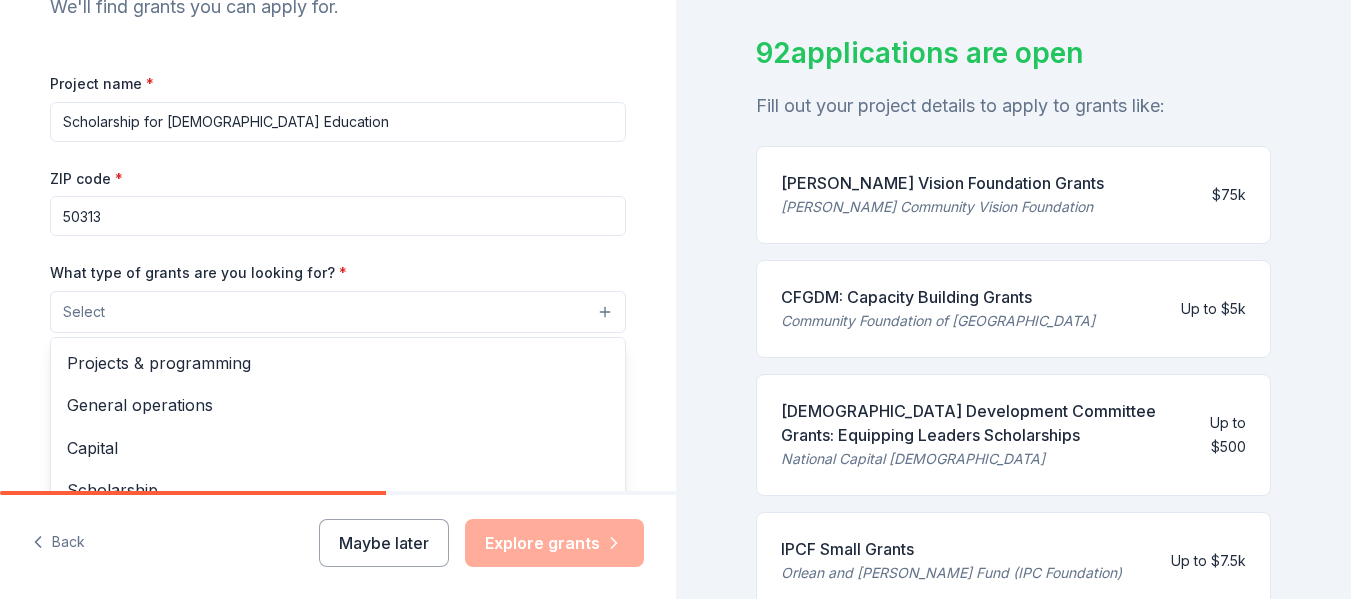 click on "Select" at bounding box center (338, 312) 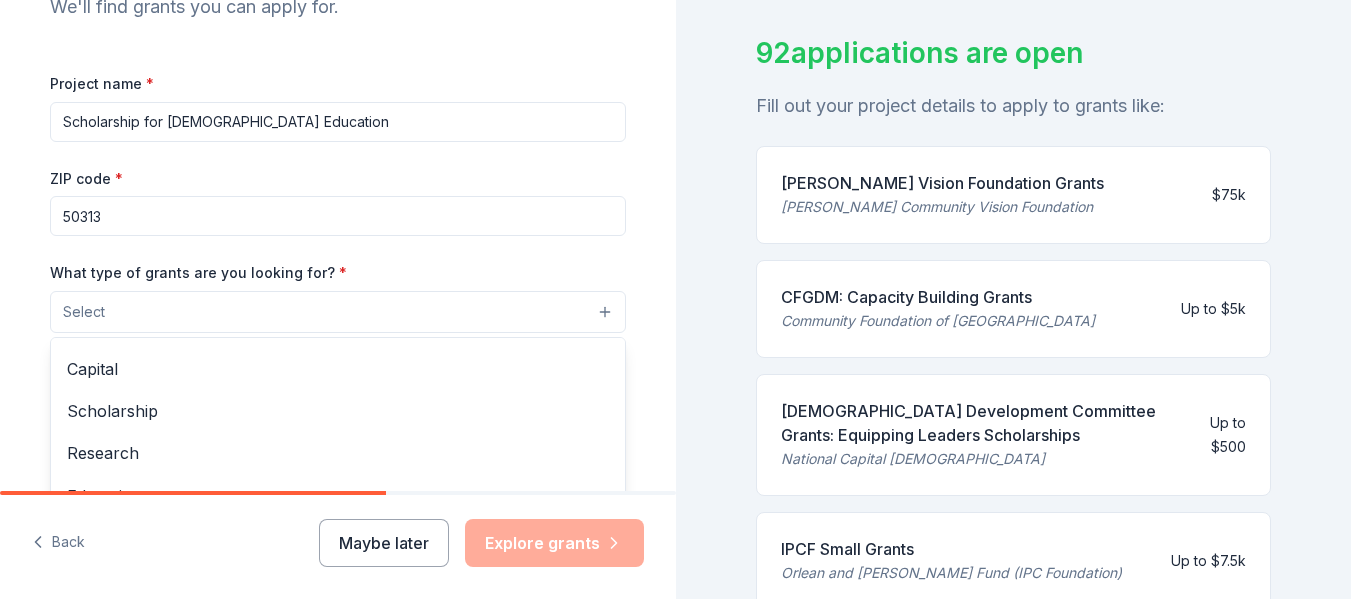 scroll, scrollTop: 82, scrollLeft: 0, axis: vertical 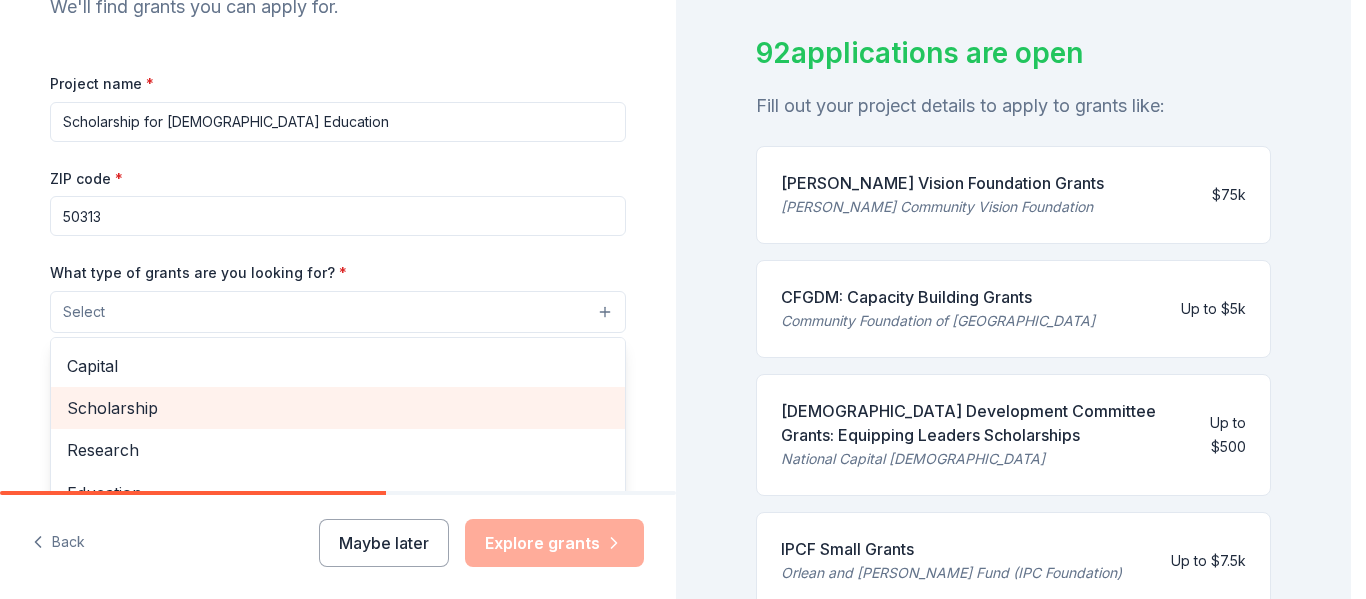 click on "Scholarship" at bounding box center [338, 408] 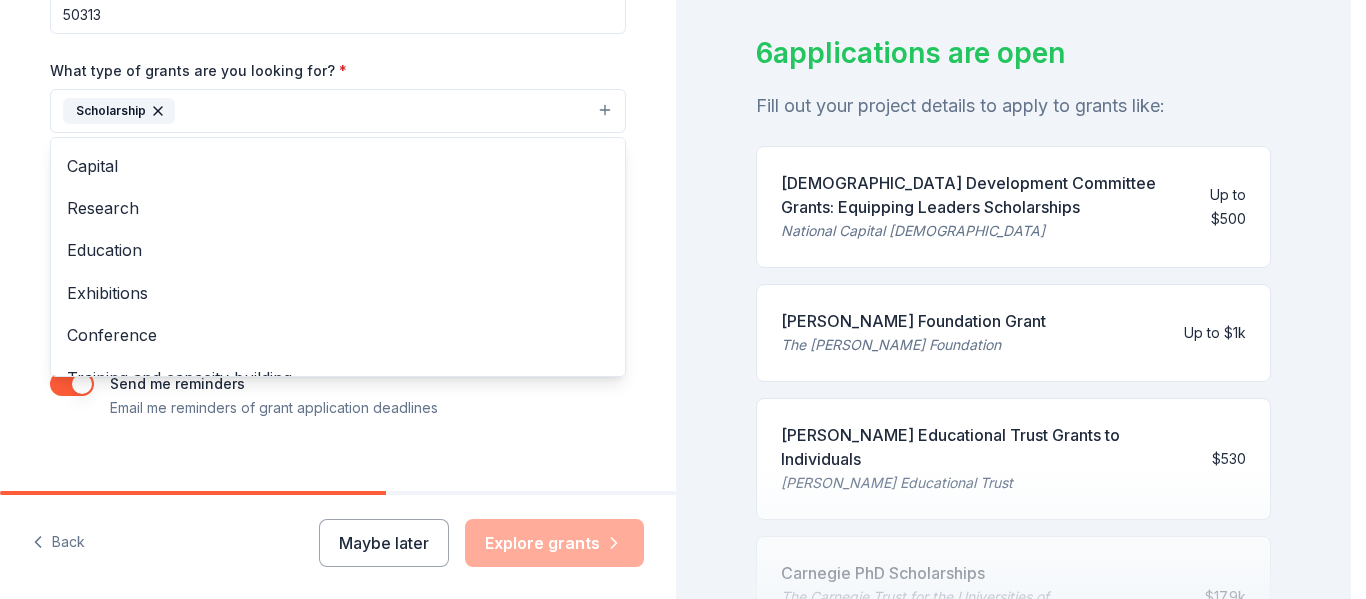 scroll, scrollTop: 455, scrollLeft: 0, axis: vertical 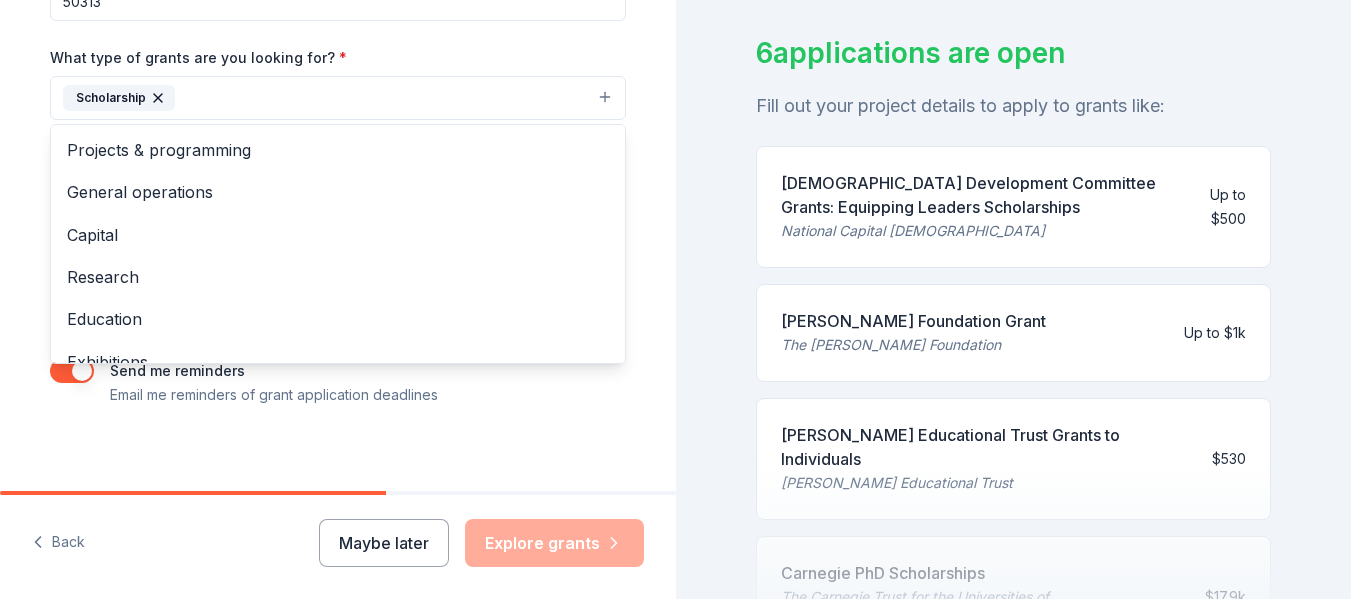 click on "Tell us about your project. We'll find grants you can apply for. Project name * Scholarship for [DEMOGRAPHIC_DATA] Education ZIP code * 50313 What type of grants are you looking for? * Scholarship Projects & programming General operations Capital Research Education Exhibitions Conference Training and capacity building Fellowship Other What is your project about? * We use this to match you to relevant grant opportunities.   See examples We recommend at least 300 characters to get the best grant matches. Send me reminders Email me reminders of grant application deadlines" at bounding box center (338, 24) 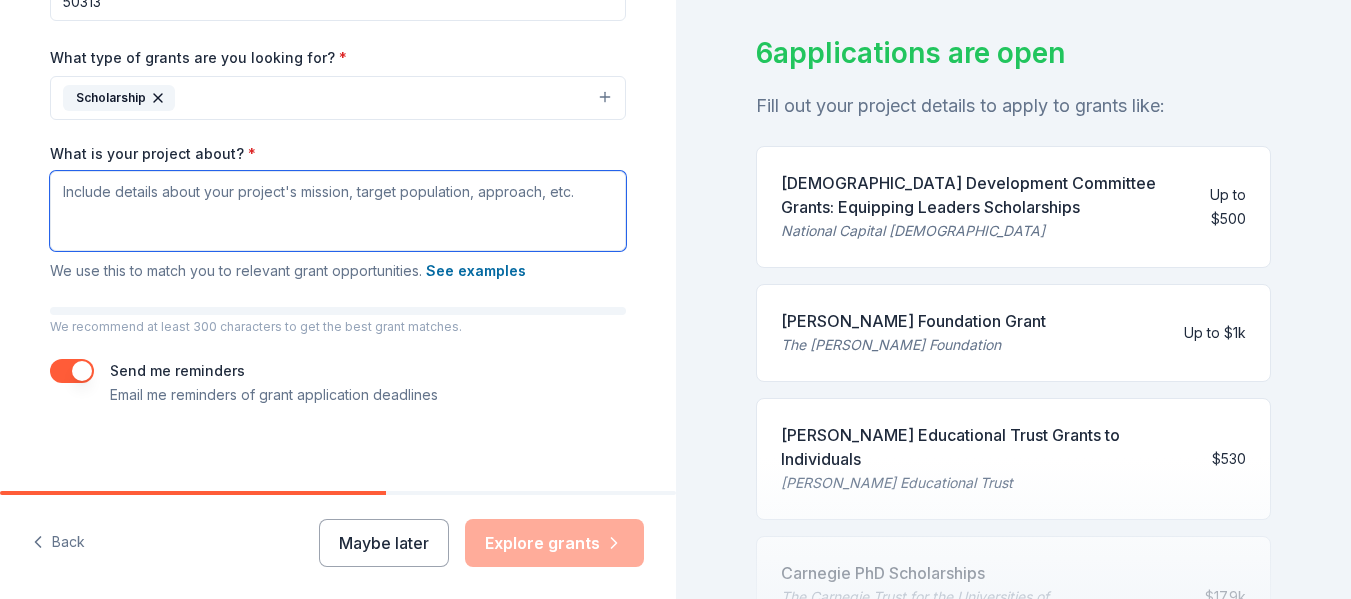 click on "What is your project about? *" at bounding box center [338, 211] 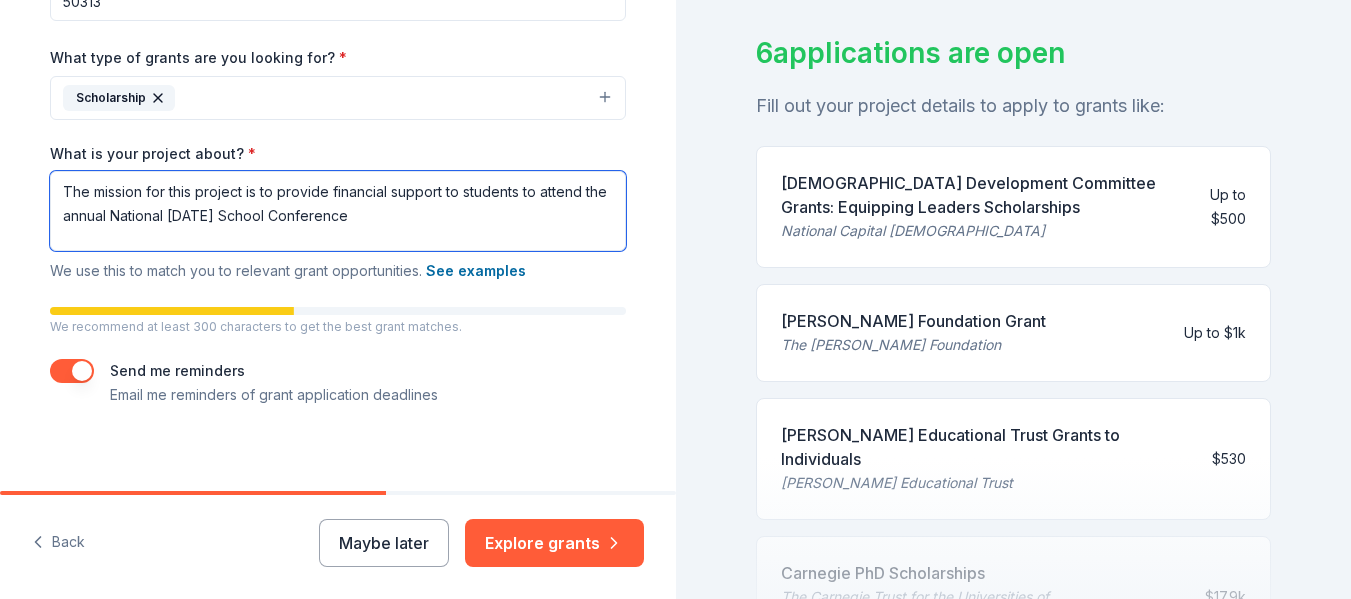 click on "The mission for this project is to provide financial support to students to attend the annual National [DATE] School Conference" at bounding box center [338, 211] 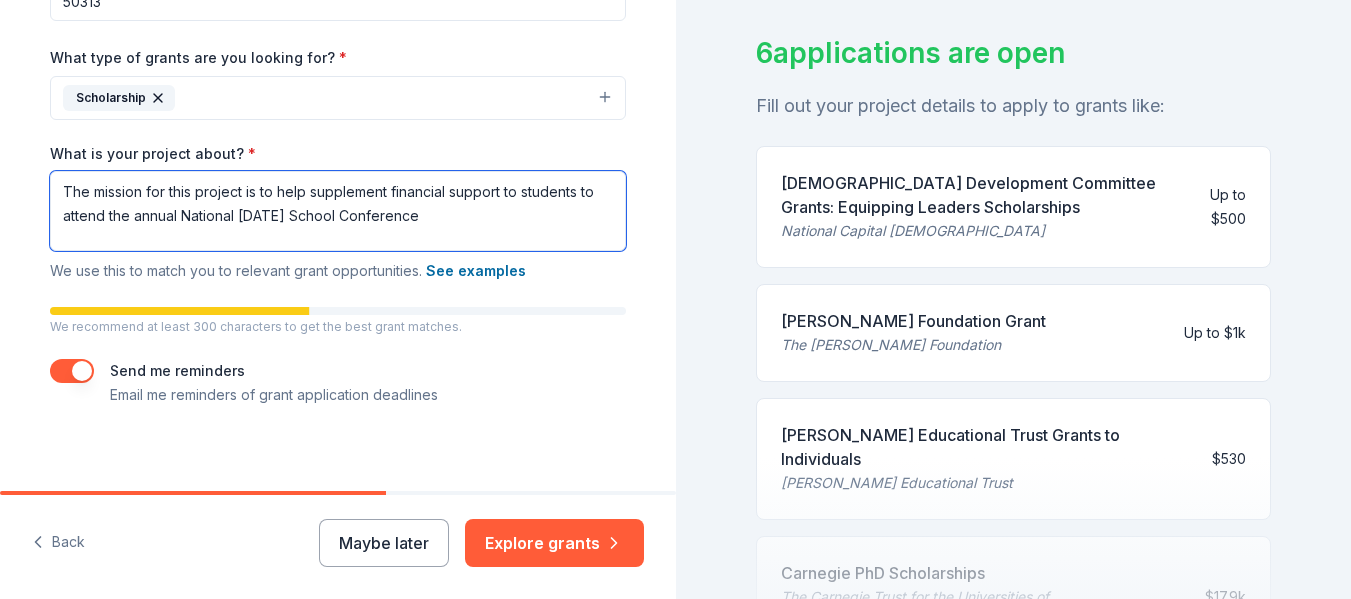 click on "The mission for this project is to help supplement financial support to students to attend the annual National [DATE] School Conference" at bounding box center (338, 211) 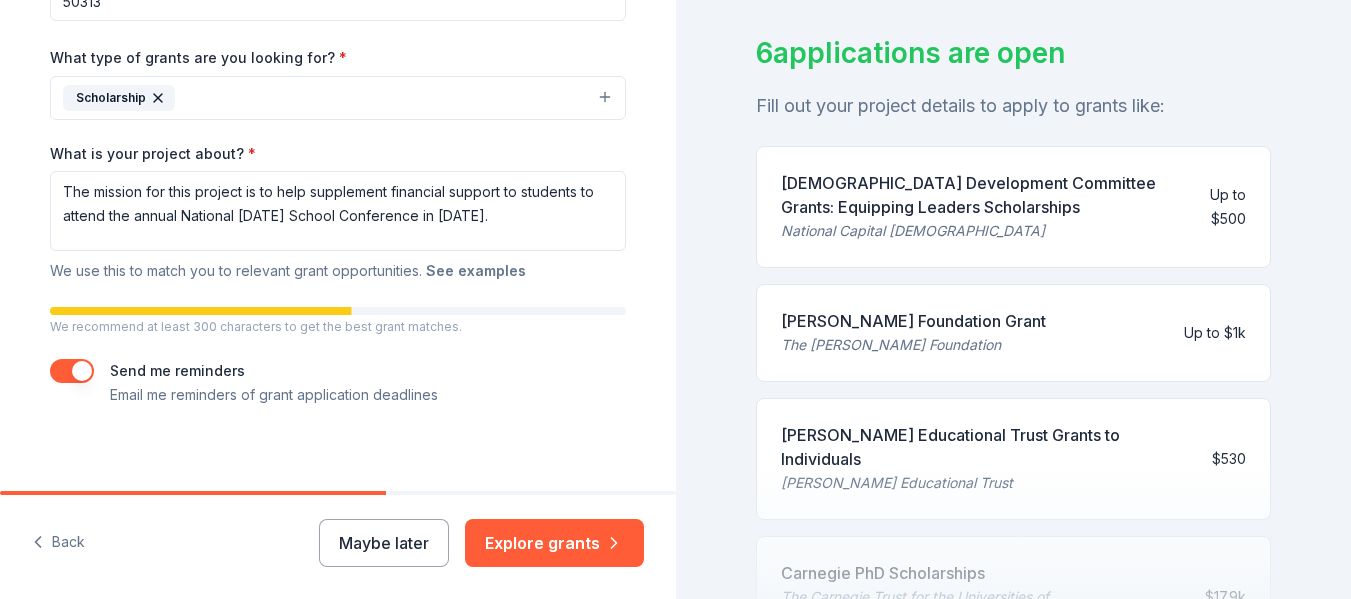 click on "See examples" at bounding box center (476, 271) 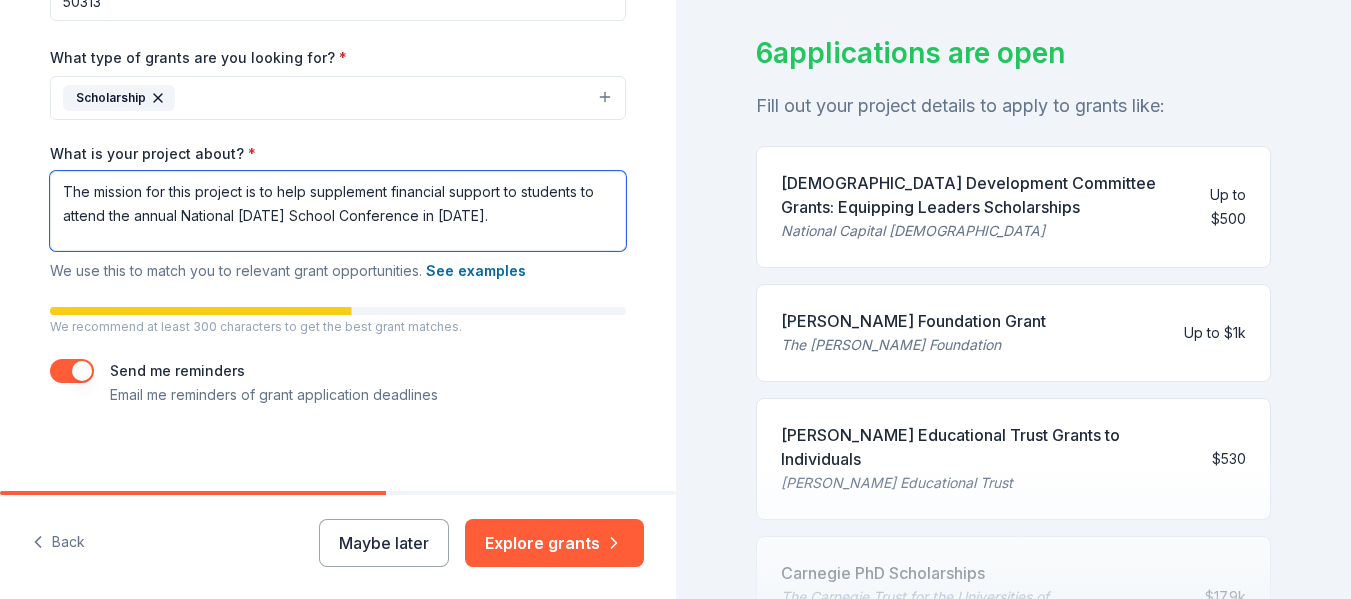 drag, startPoint x: 186, startPoint y: 193, endPoint x: 59, endPoint y: 191, distance: 127.01575 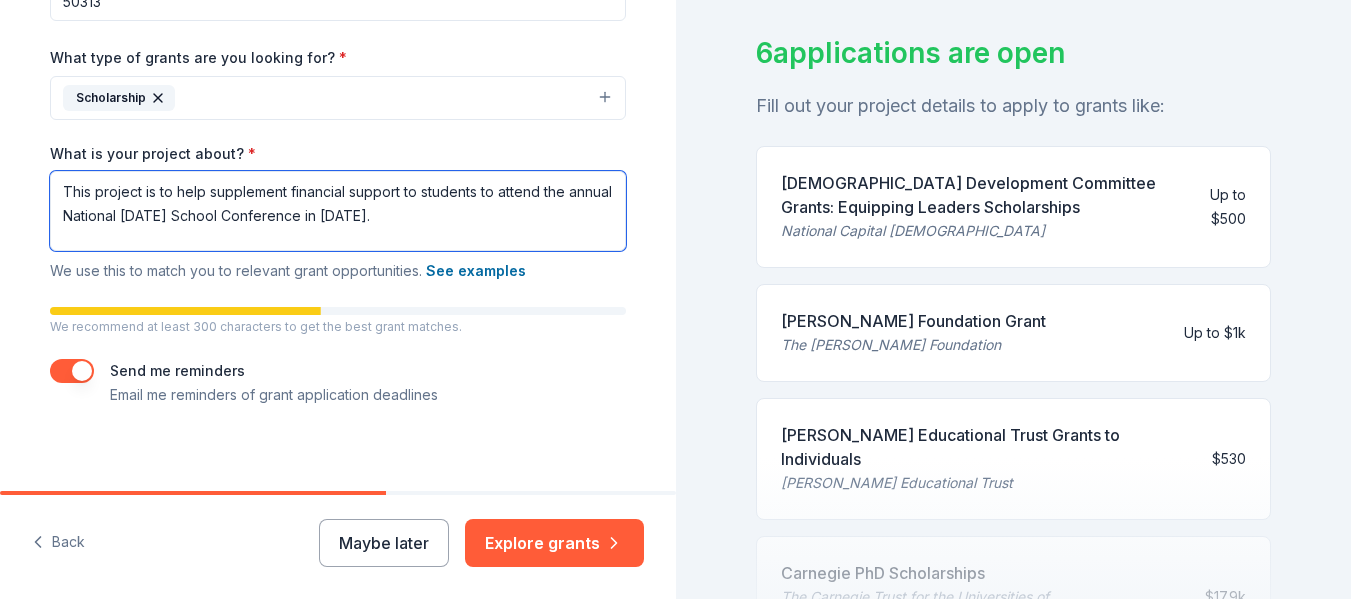 click on "This project is to help supplement financial support to students to attend the annual National [DATE] School Conference in [DATE]." at bounding box center [338, 211] 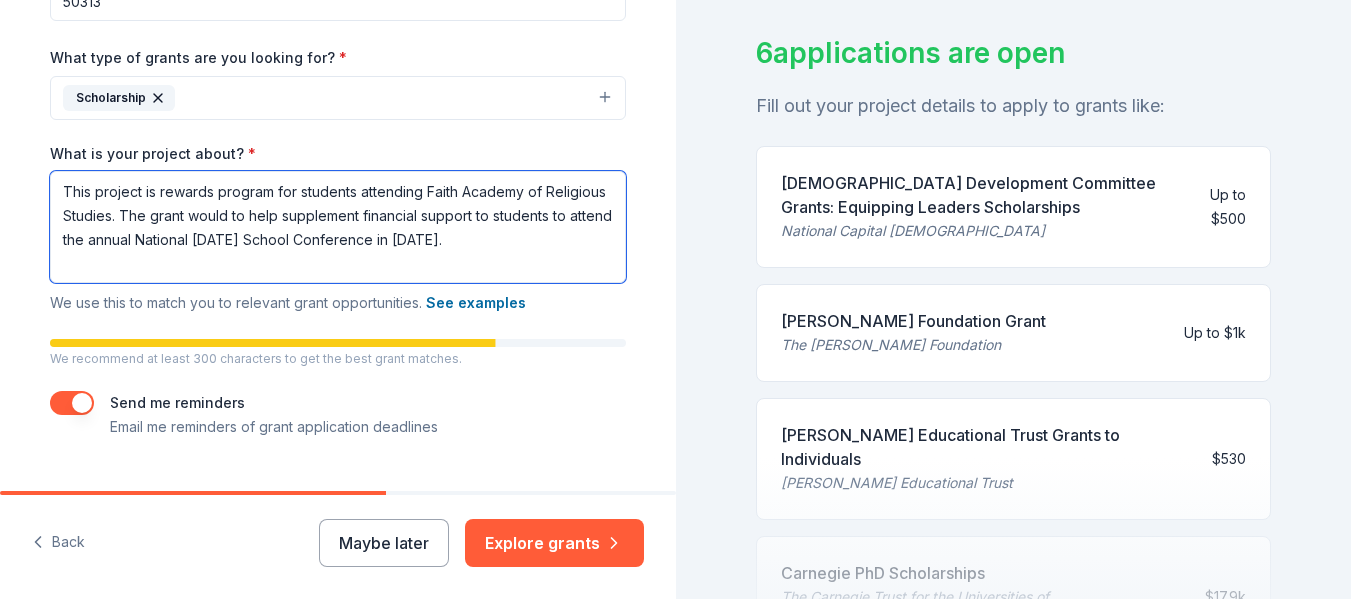 click on "This project is rewards program for students attending Faith Academy of Religious Studies. The grant would to help supplement financial support to students to attend the annual National [DATE] School Conference in [DATE]." at bounding box center (338, 227) 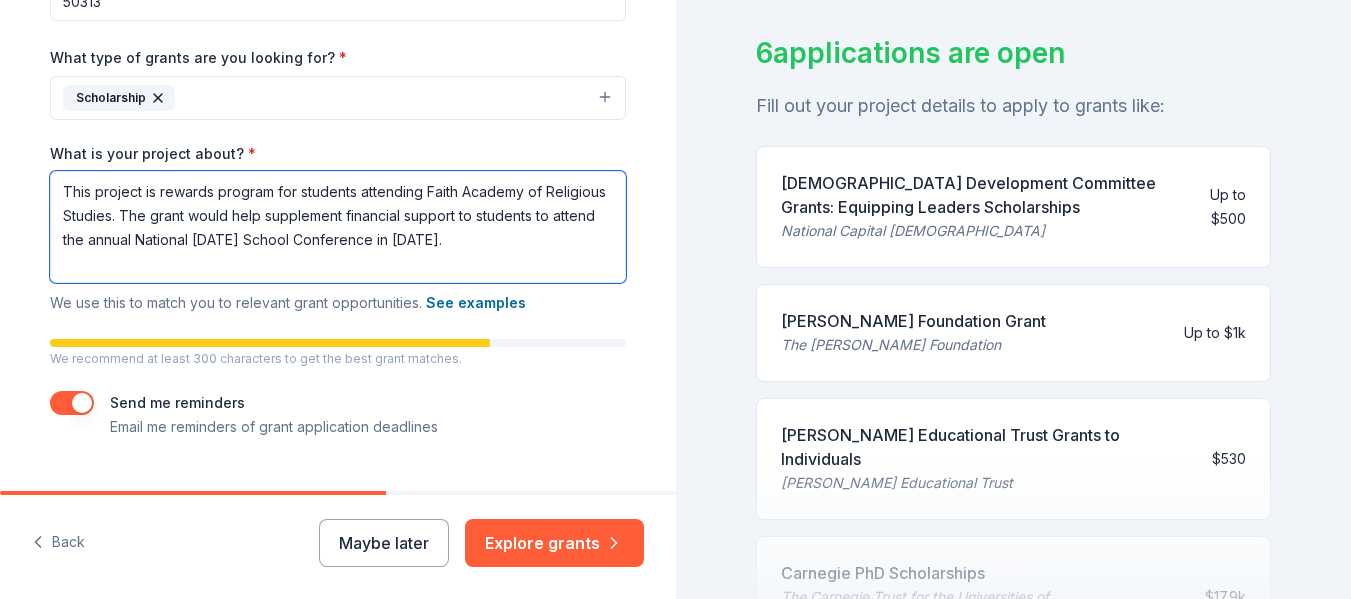 click on "This project is rewards program for students attending Faith Academy of Religious Studies. The grant would help supplement financial support to students to attend the annual National [DATE] School Conference in [DATE]." at bounding box center (338, 227) 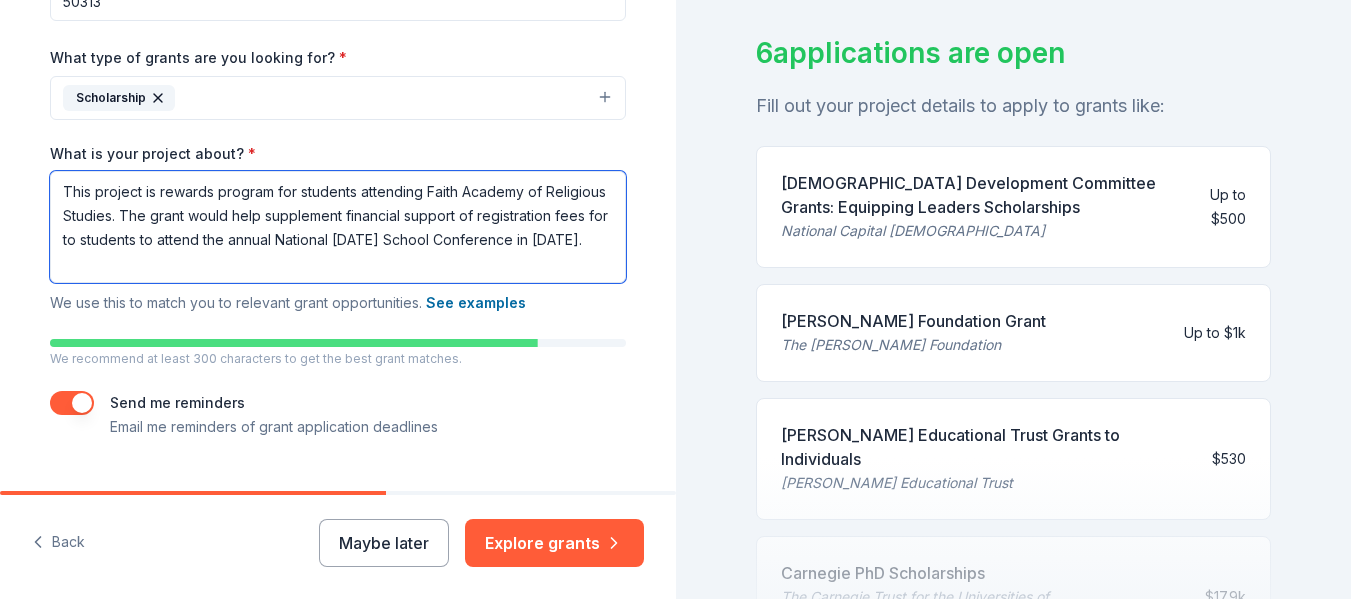 click on "This project is rewards program for students attending Faith Academy of Religious Studies. The grant would help supplement financial support of registration fees for to students to attend the annual National [DATE] School Conference in [DATE]." at bounding box center (338, 227) 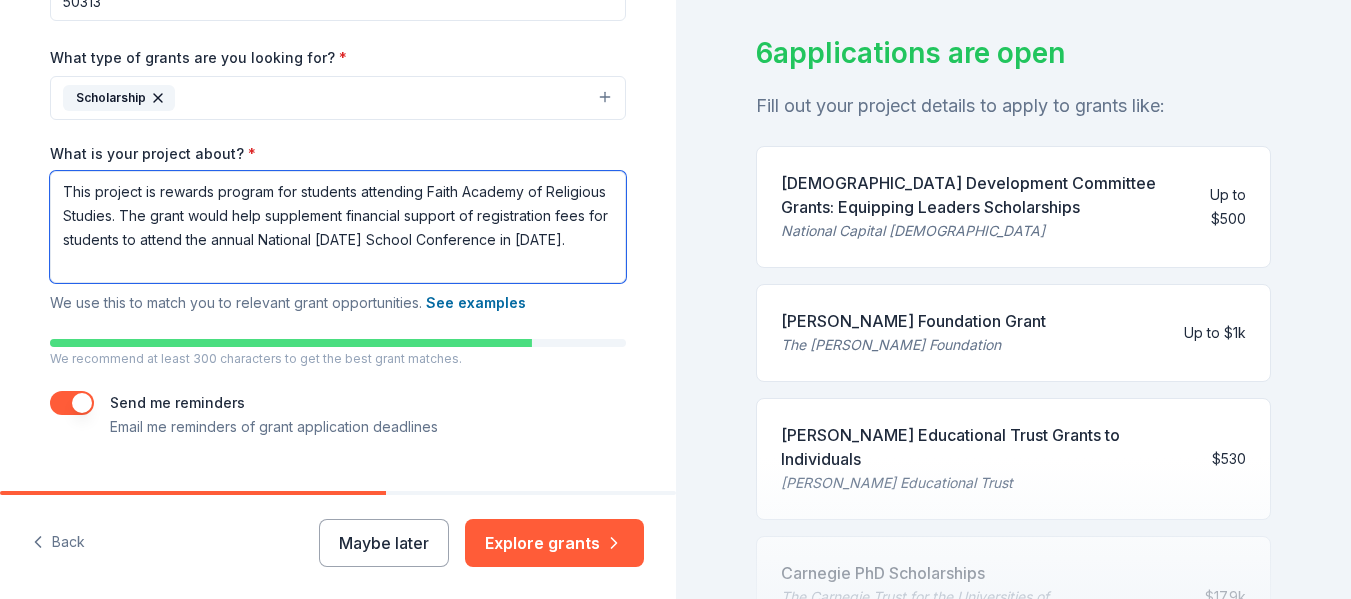 scroll, scrollTop: 499, scrollLeft: 0, axis: vertical 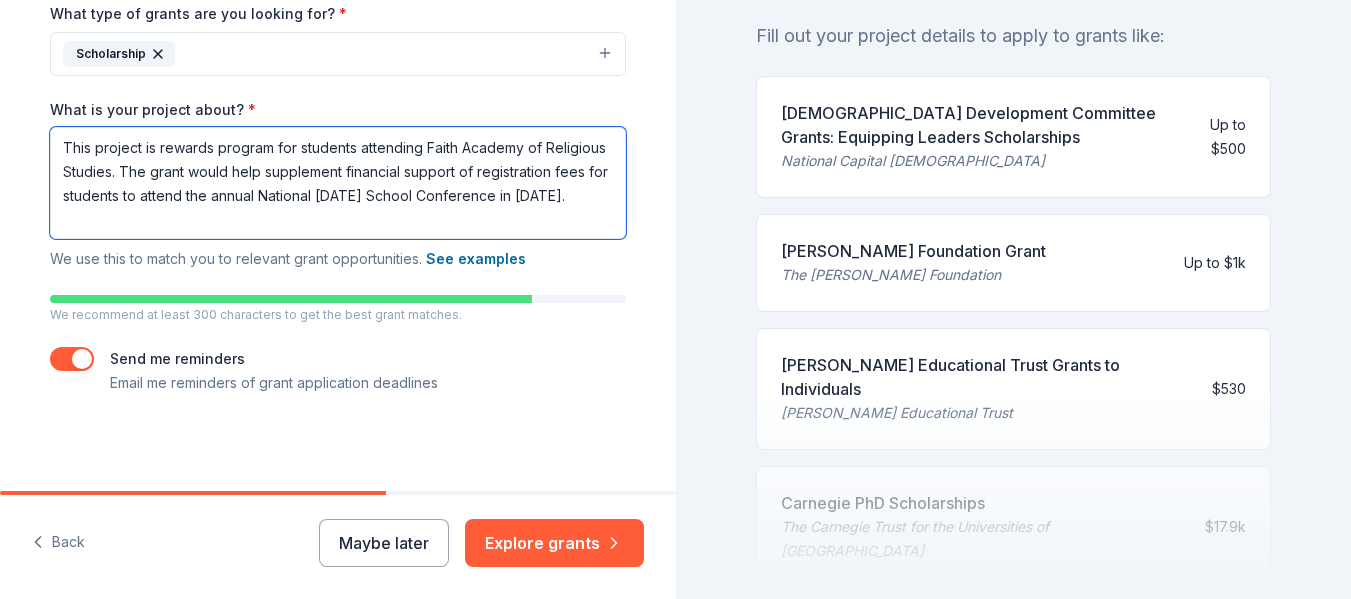 type on "This project is rewards program for students attending Faith Academy of Religious Studies. The grant would help supplement financial support of registration fees for students to attend the annual National [DATE] School Conference in [DATE]." 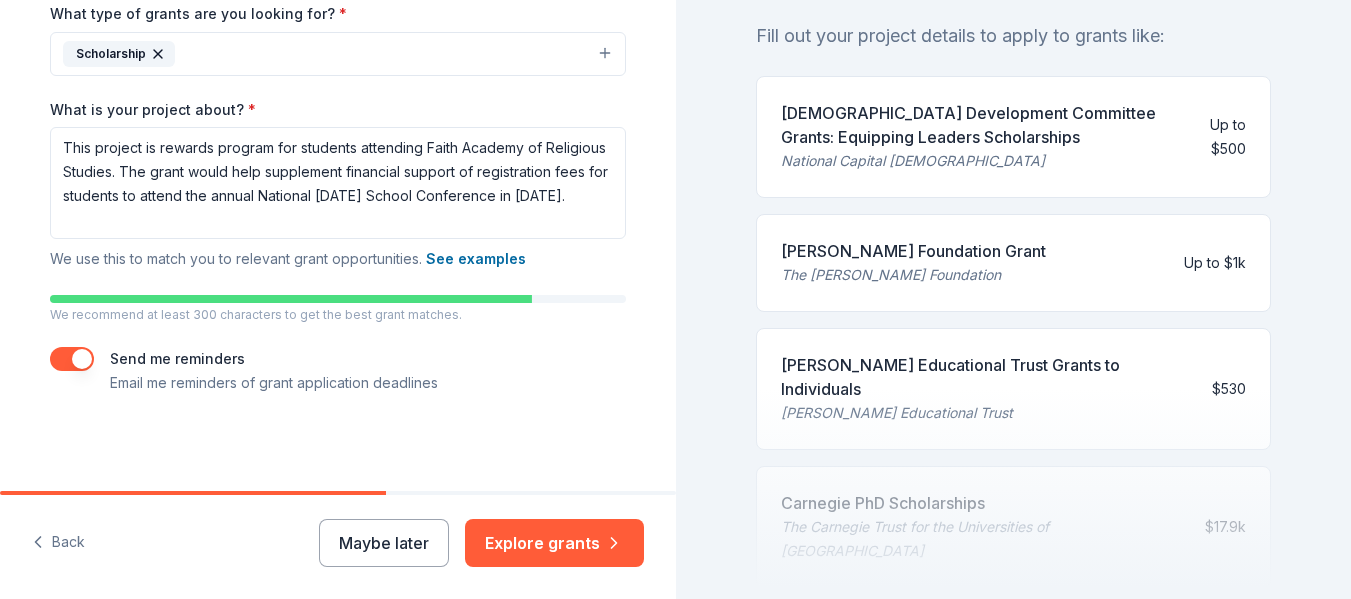 click on "[PERSON_NAME] Foundation Grant The [PERSON_NAME] Foundation Up to $1k" at bounding box center [1014, 263] 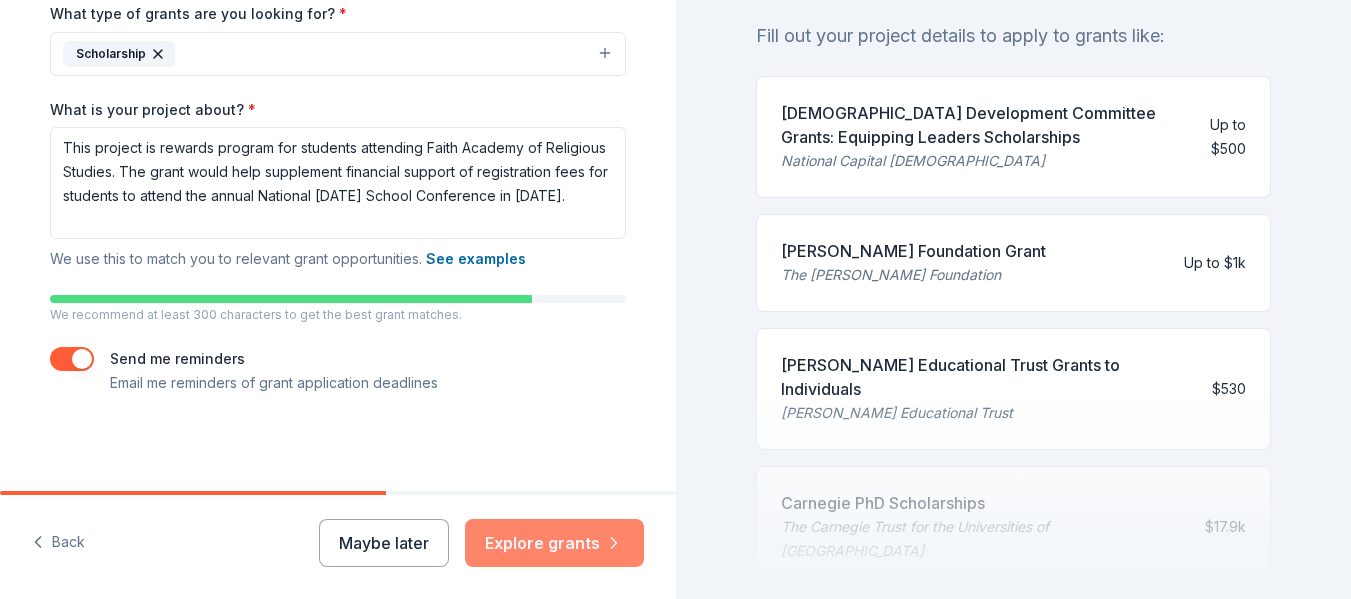 click on "Explore grants" at bounding box center [554, 543] 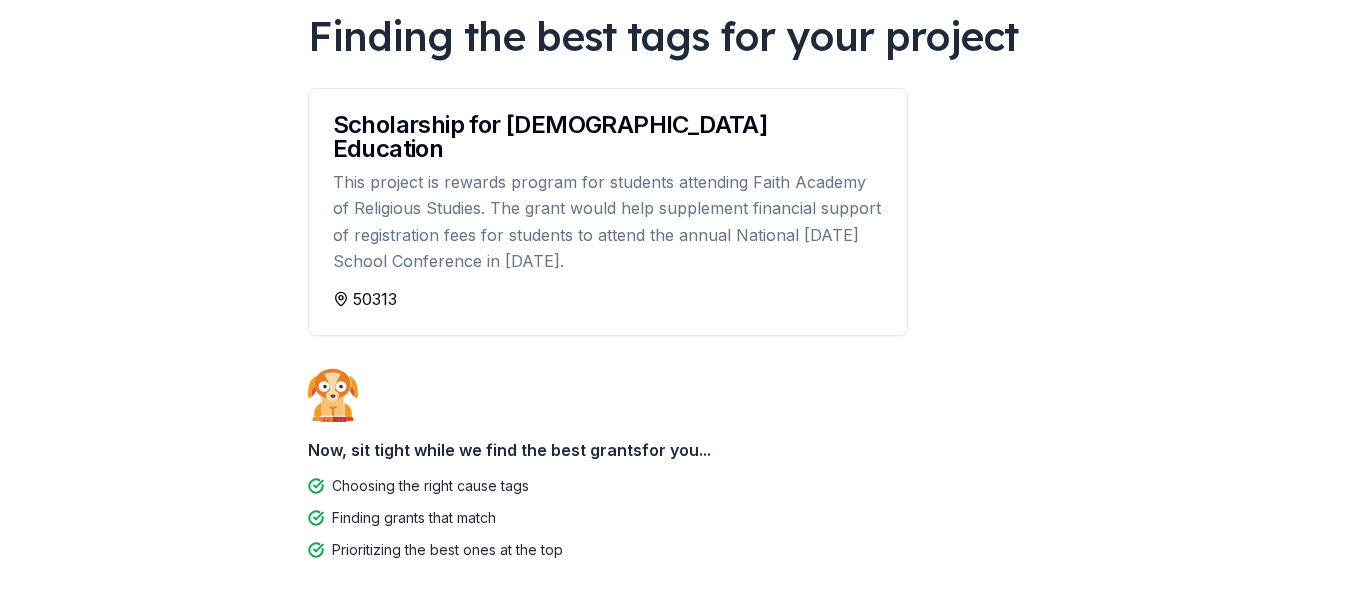 scroll, scrollTop: 198, scrollLeft: 0, axis: vertical 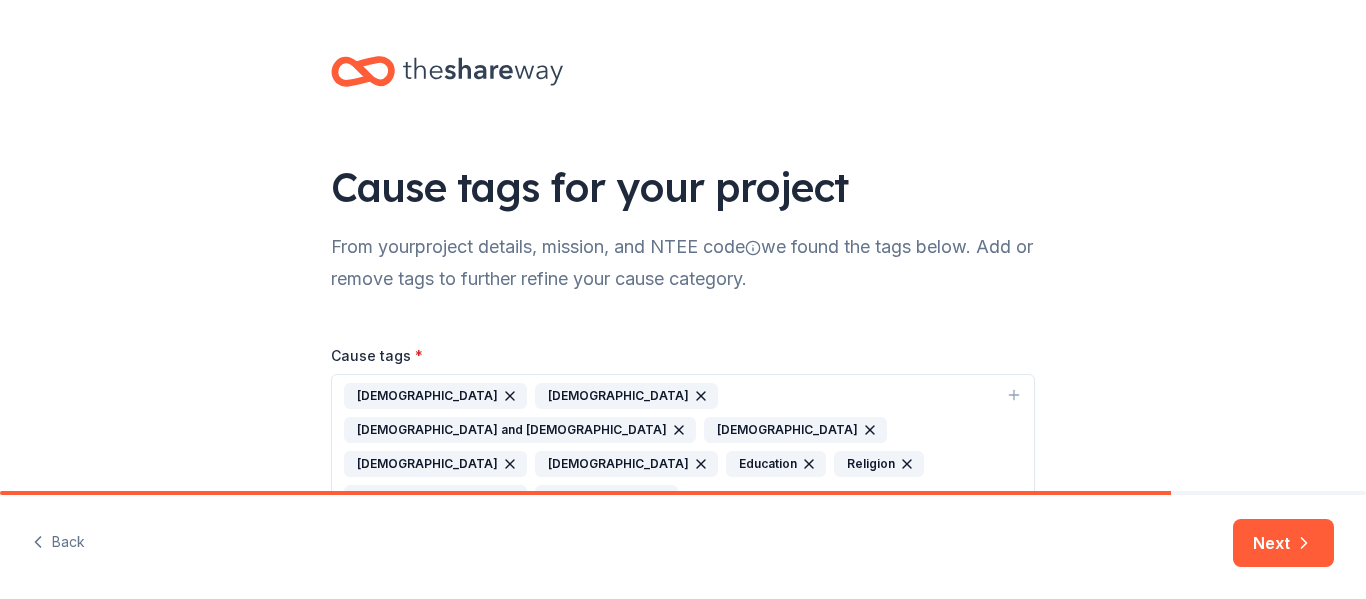 click on "Cause tags for your project From your  project details, mission, and NTEE code   we found the tags below. Add or remove tags to further refine your cause category. Cause tags * [DEMOGRAPHIC_DATA] and [DEMOGRAPHIC_DATA] Methodism [DEMOGRAPHIC_DATA] Education Religion [DEMOGRAPHIC_DATA] Student services Back Next" at bounding box center (683, 299) 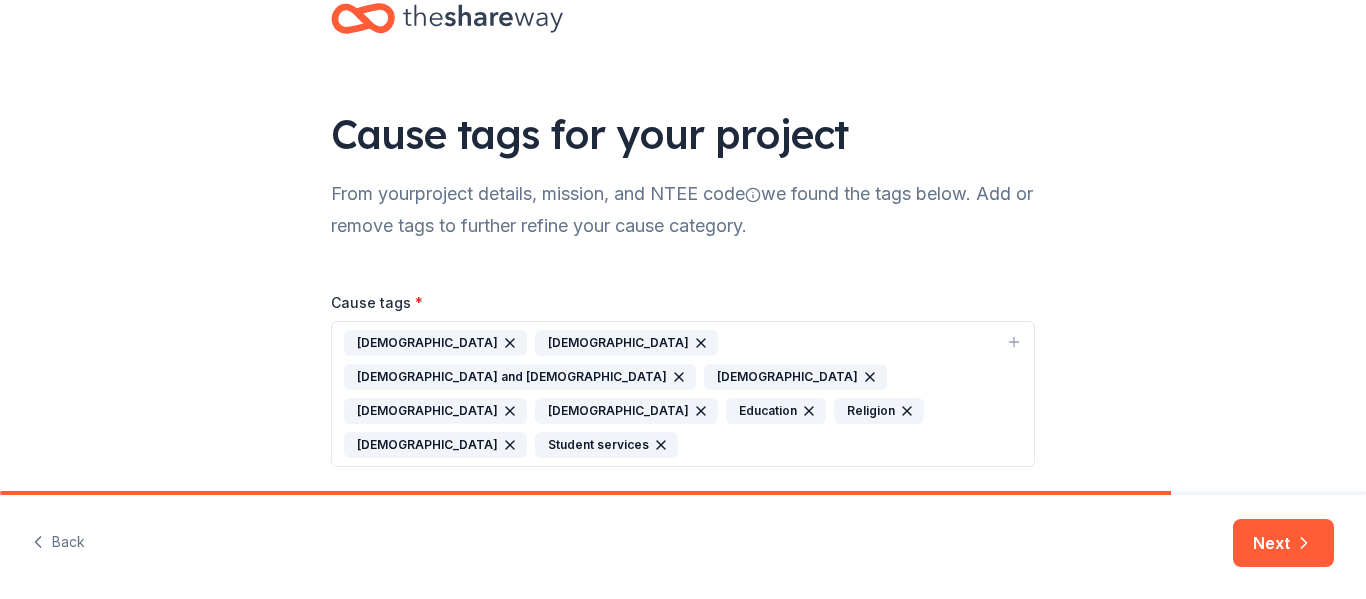 scroll, scrollTop: 91, scrollLeft: 0, axis: vertical 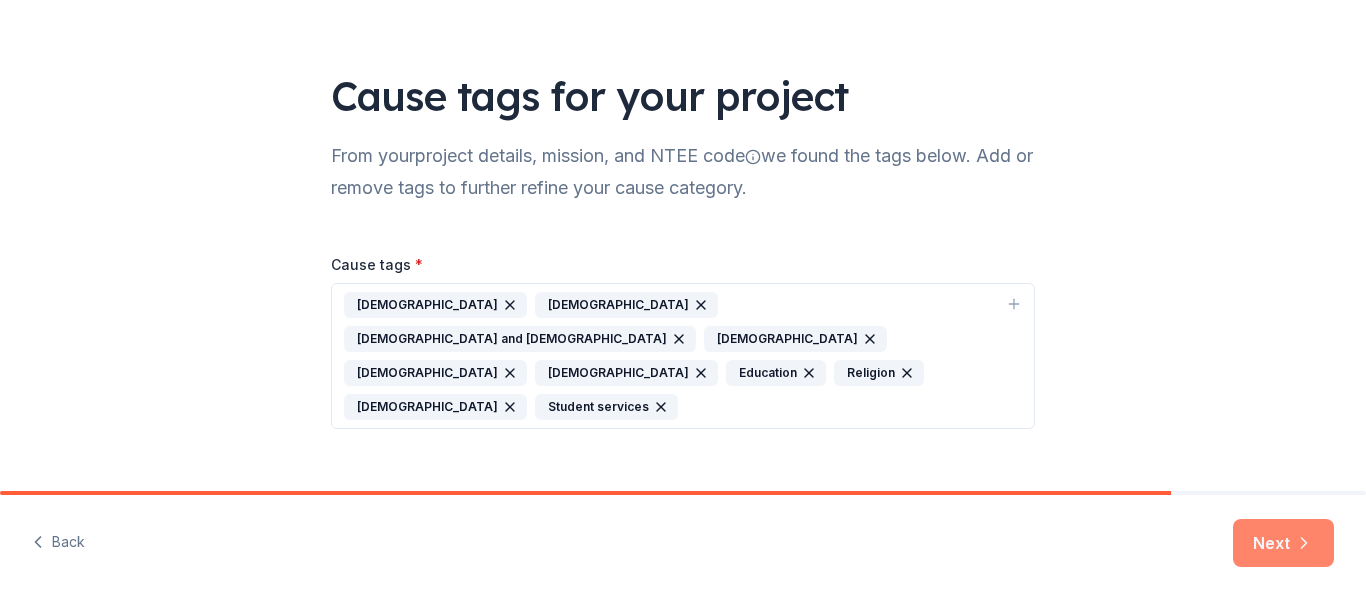 click on "Next" at bounding box center [1283, 543] 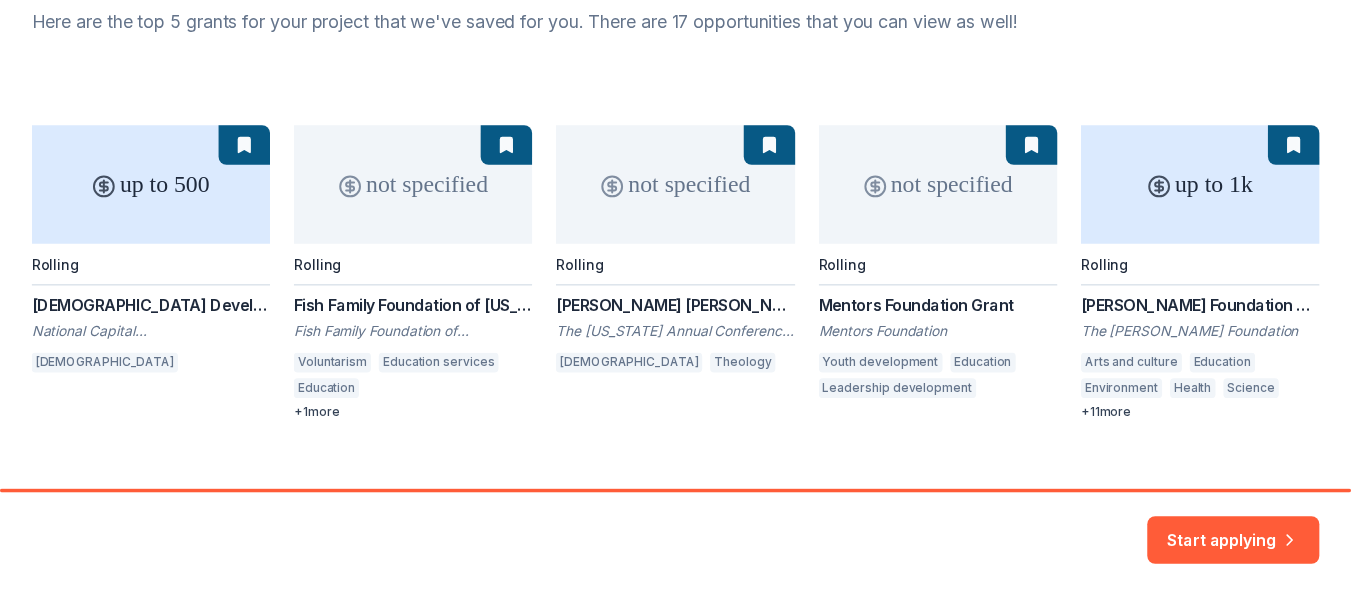 scroll, scrollTop: 254, scrollLeft: 0, axis: vertical 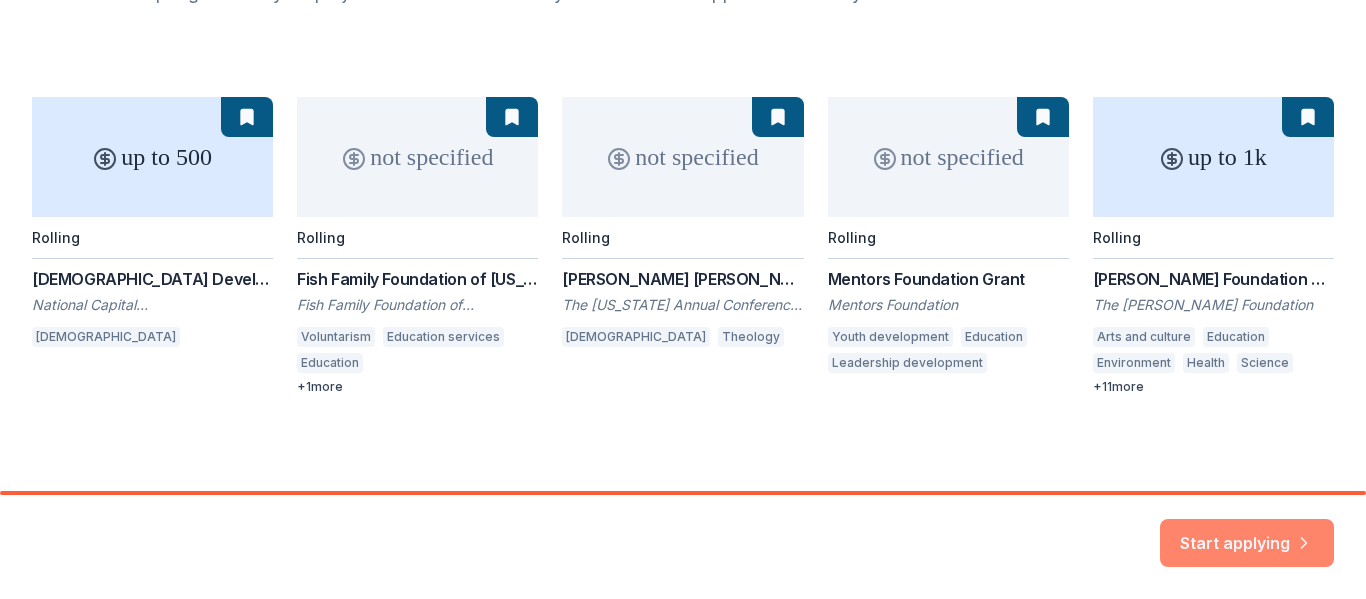 click on "Start applying" at bounding box center (1247, 531) 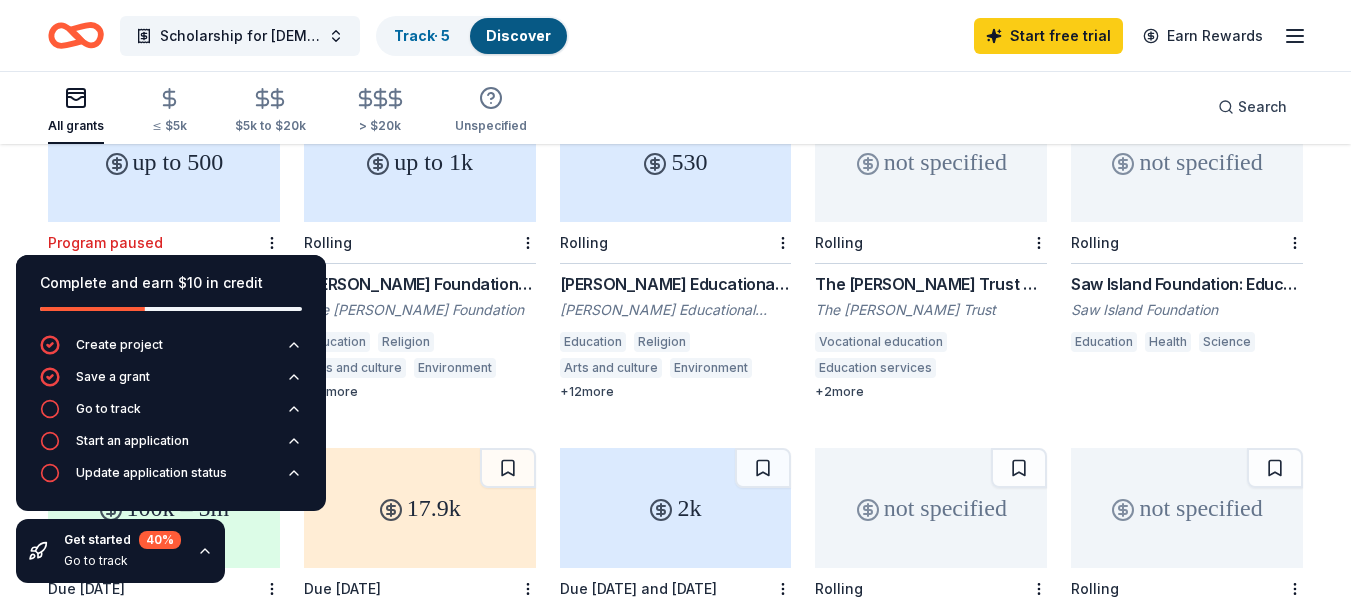 scroll, scrollTop: 0, scrollLeft: 0, axis: both 